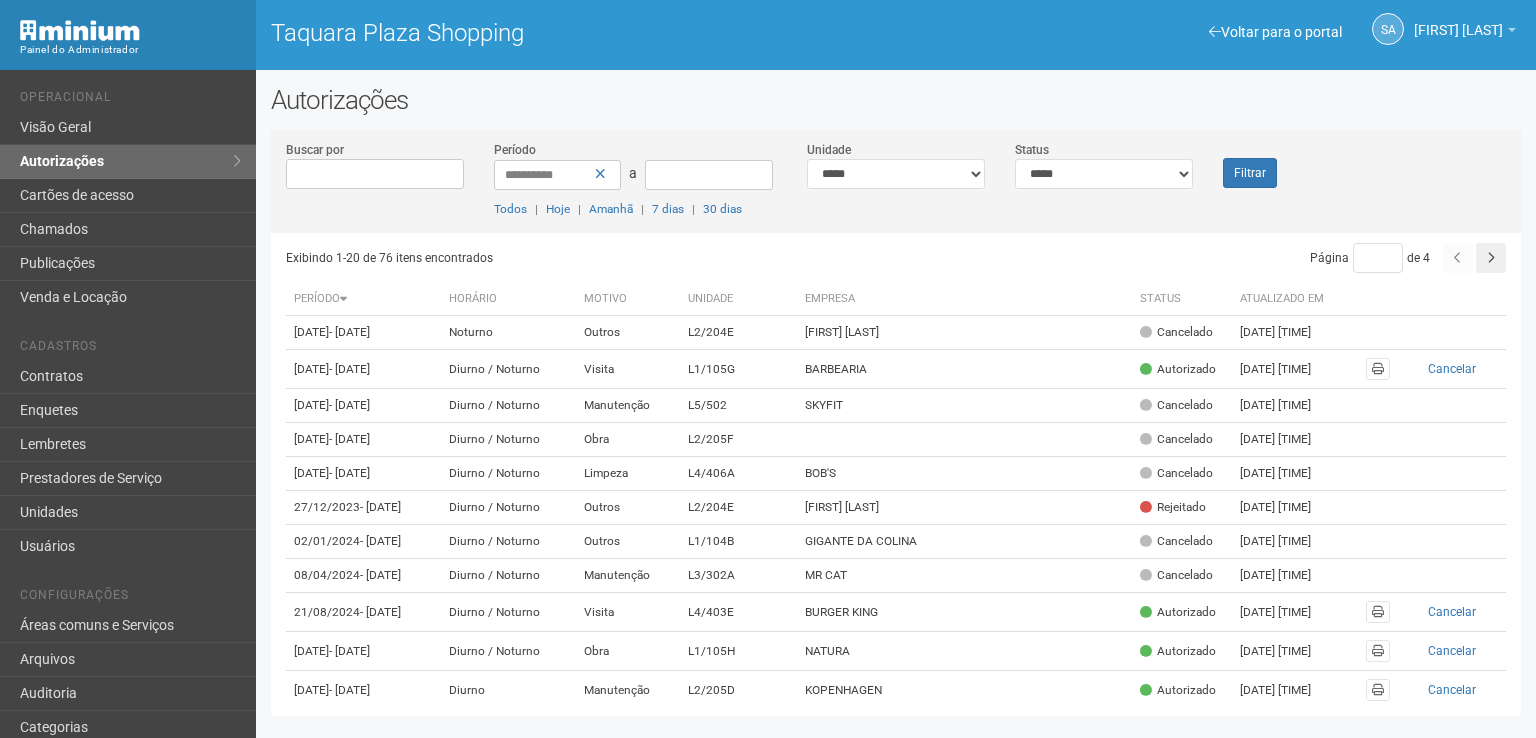 scroll, scrollTop: 0, scrollLeft: 0, axis: both 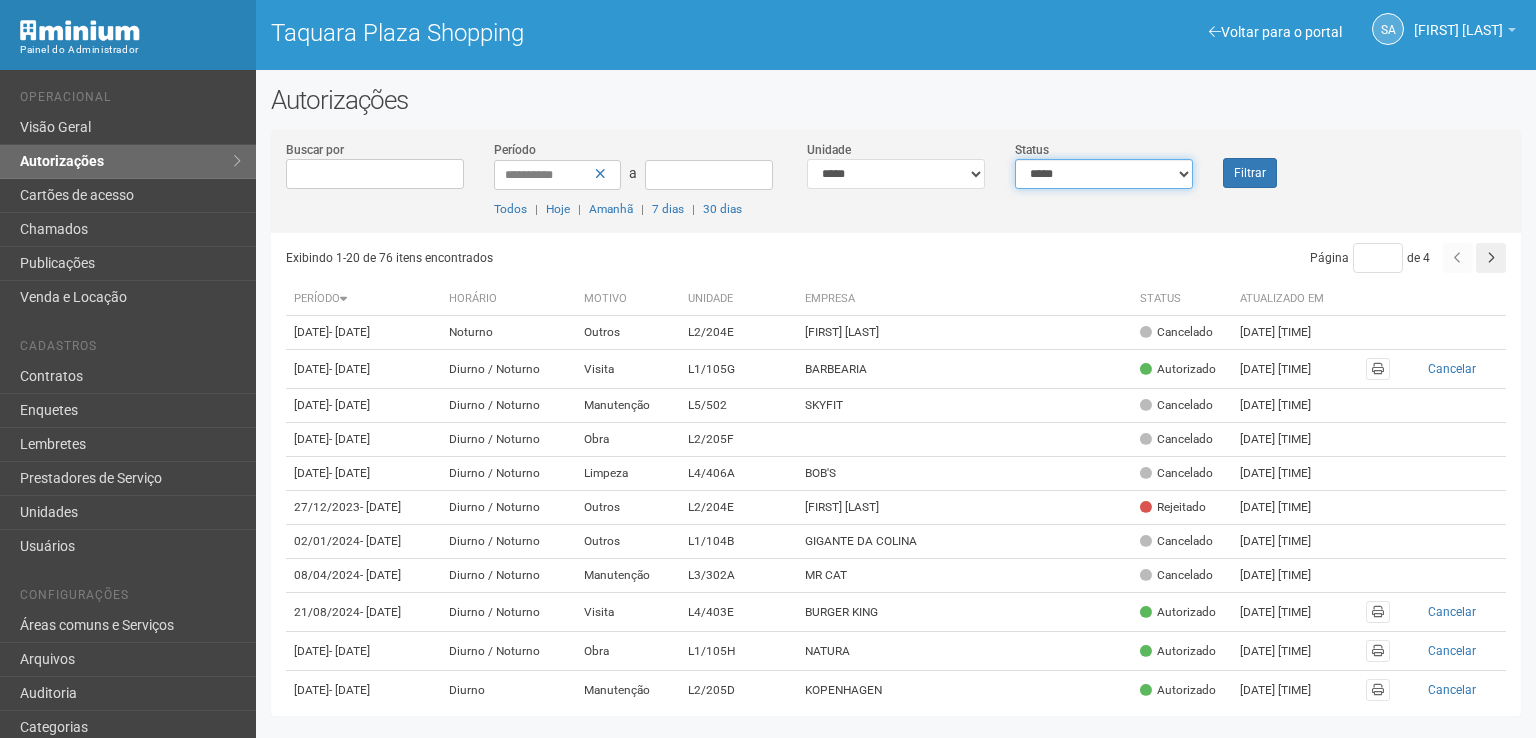 click on "**********" at bounding box center [1104, 174] 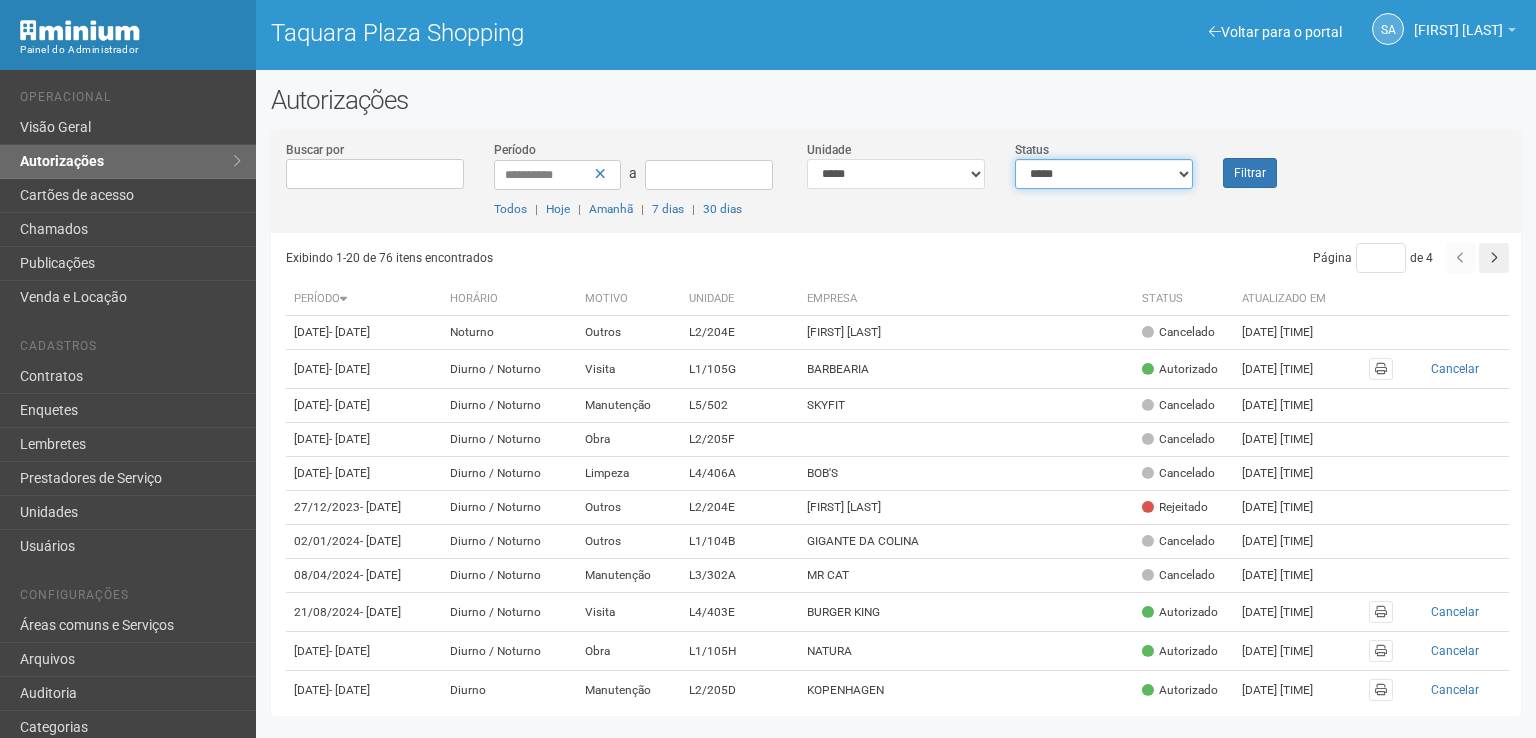 select on "*" 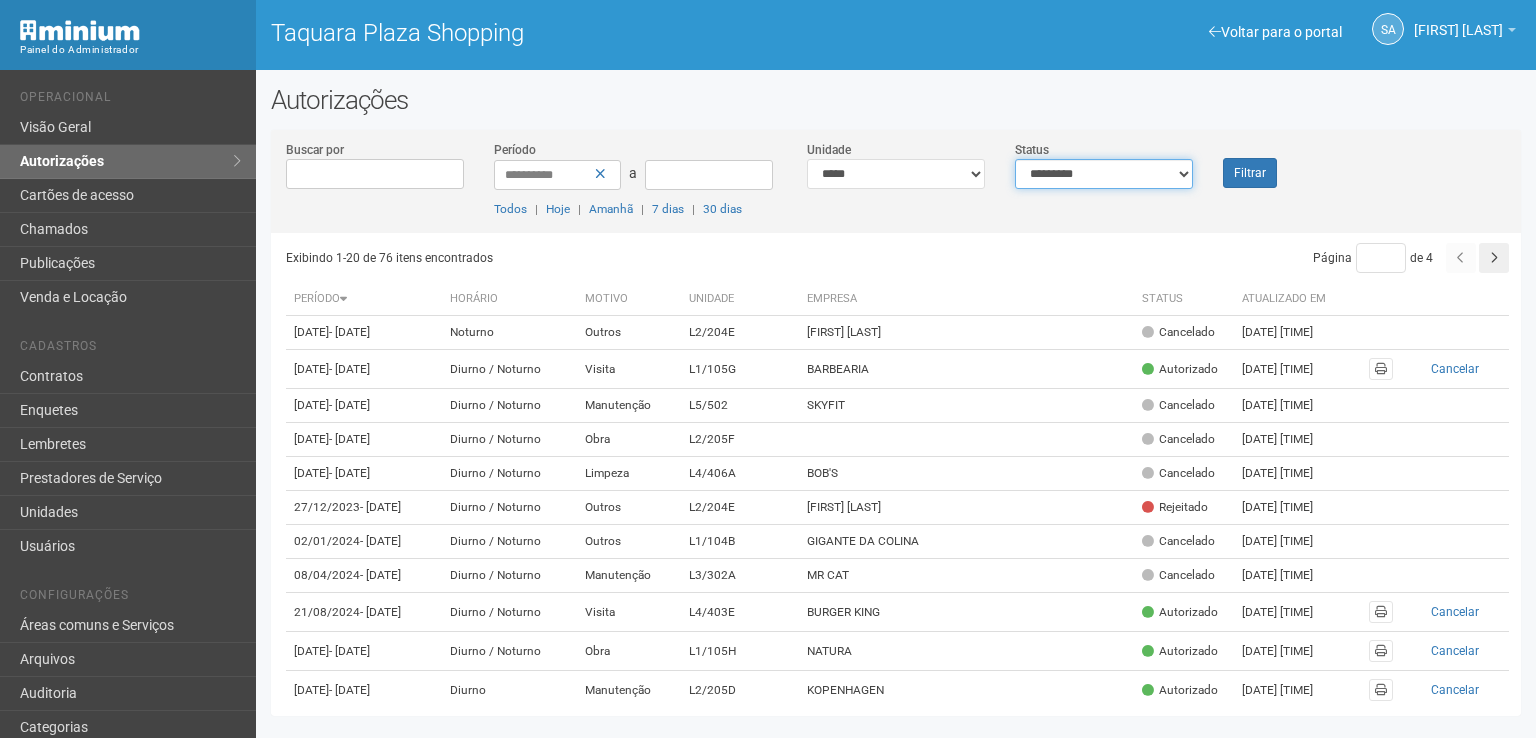click on "**********" at bounding box center (1104, 174) 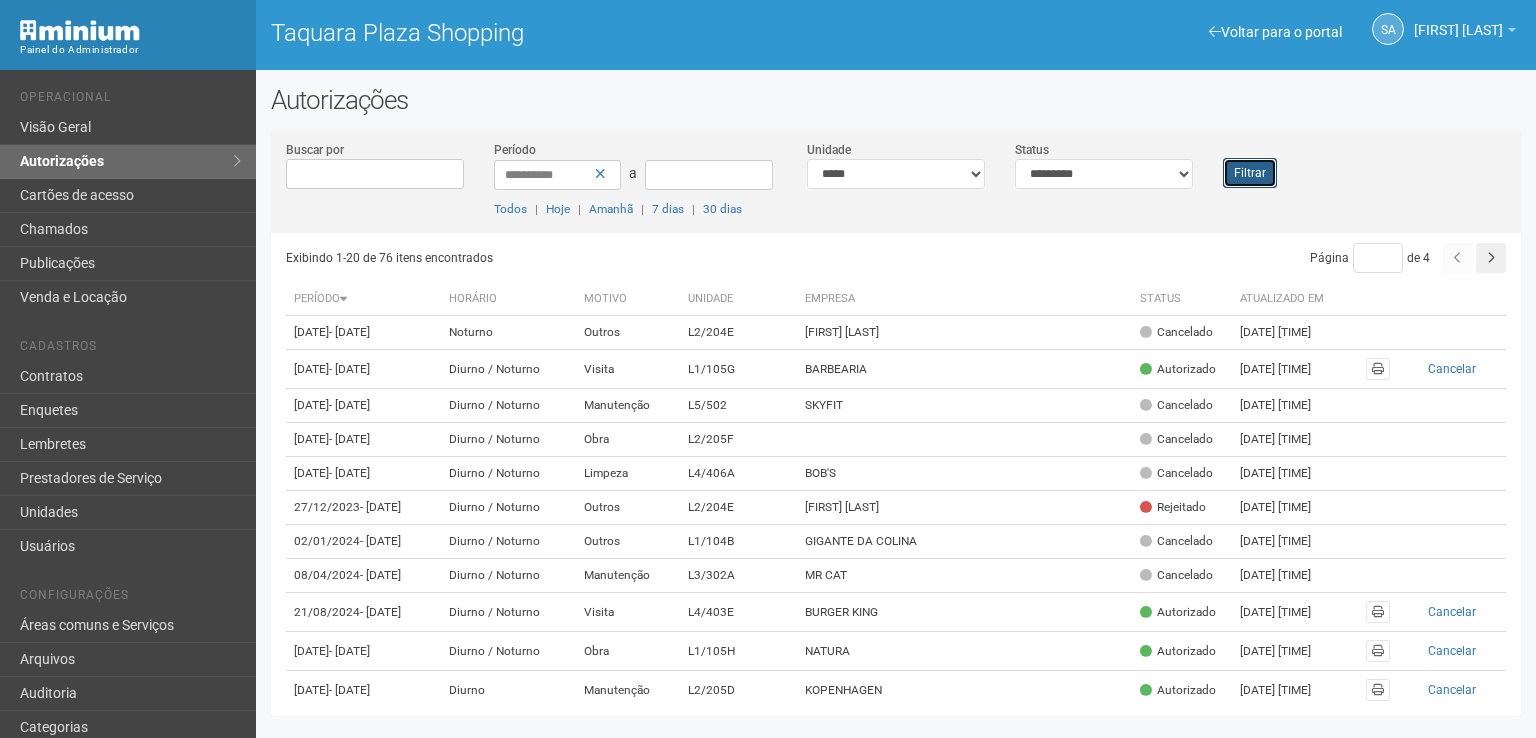 click on "Filtrar" at bounding box center [1250, 173] 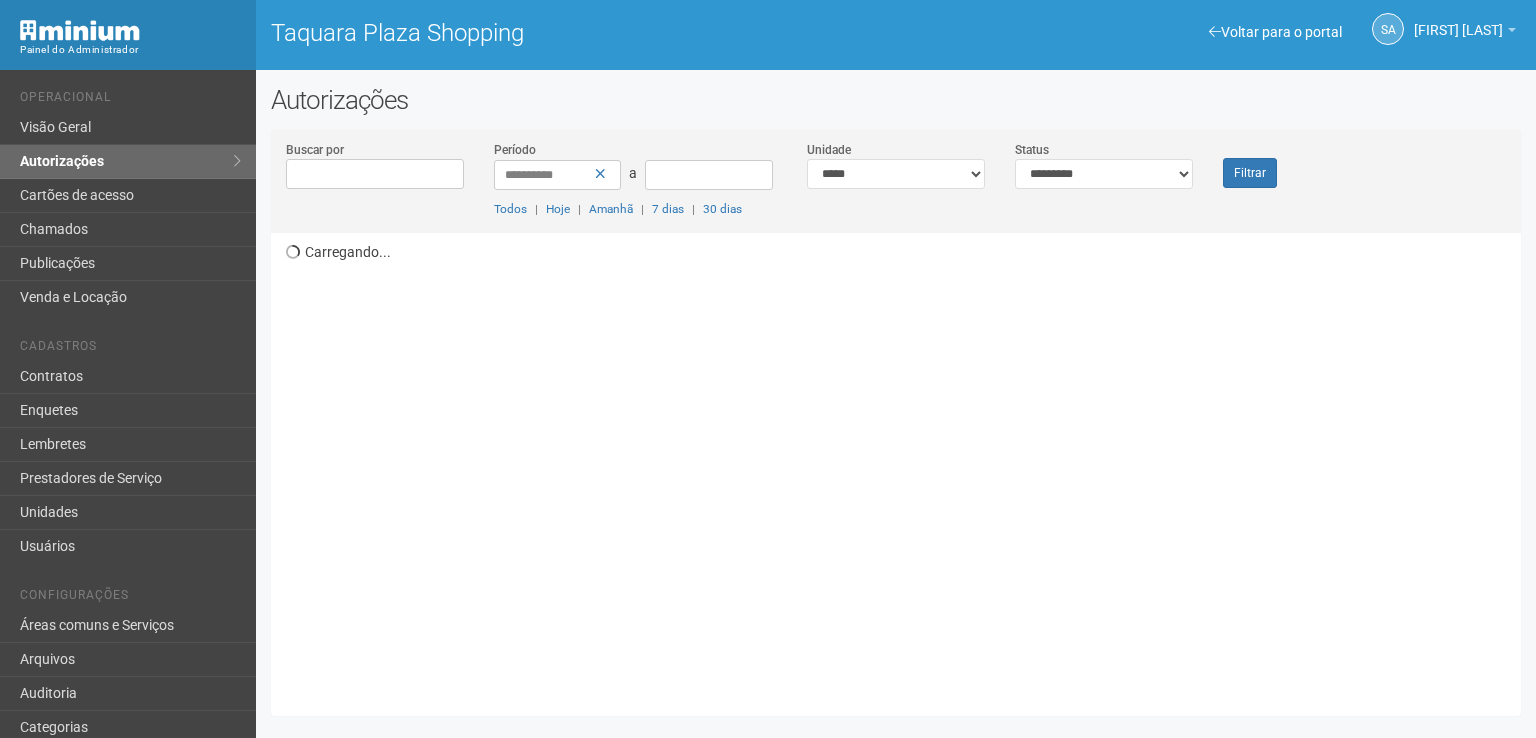 scroll, scrollTop: 0, scrollLeft: 0, axis: both 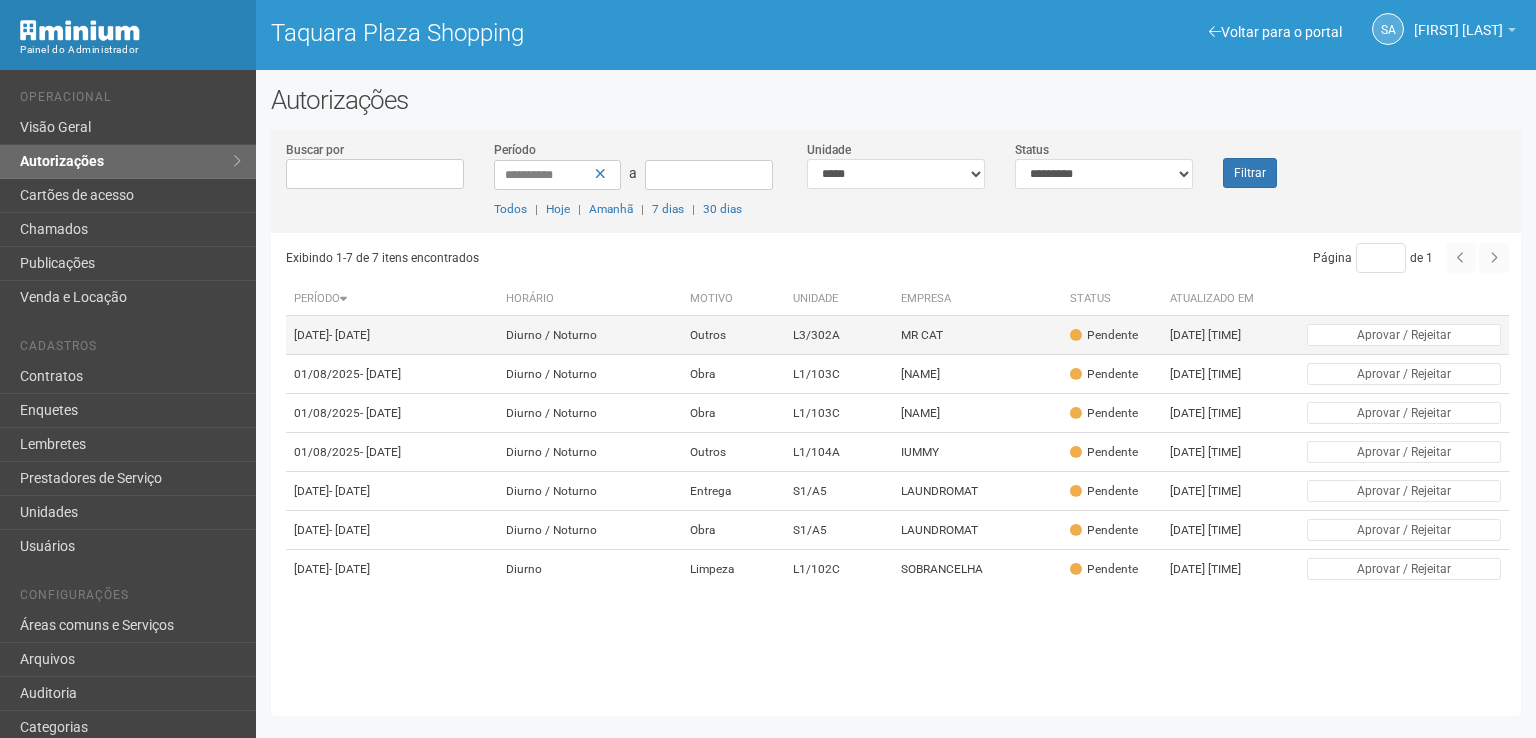 click on "Pendente" at bounding box center (1104, 335) 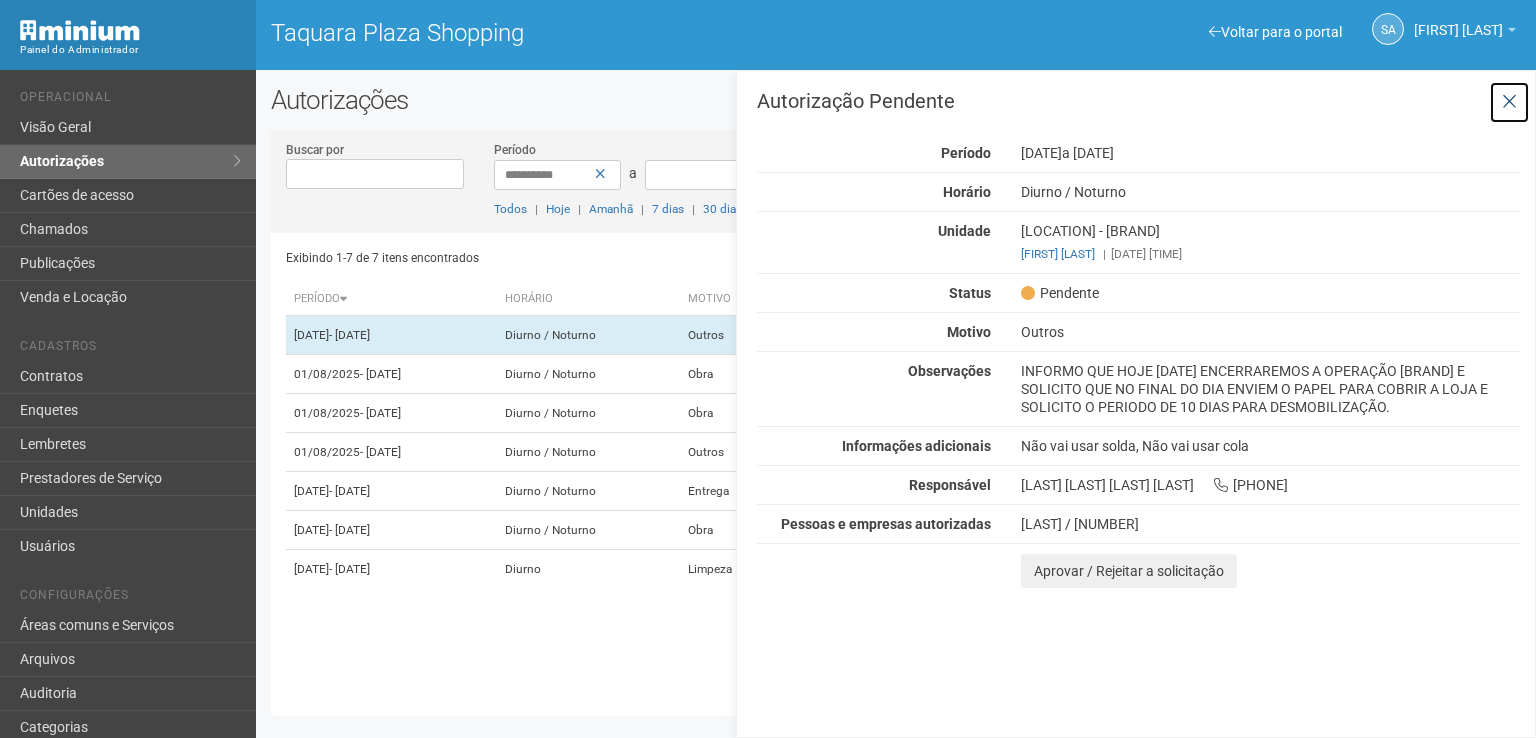 click at bounding box center (1509, 102) 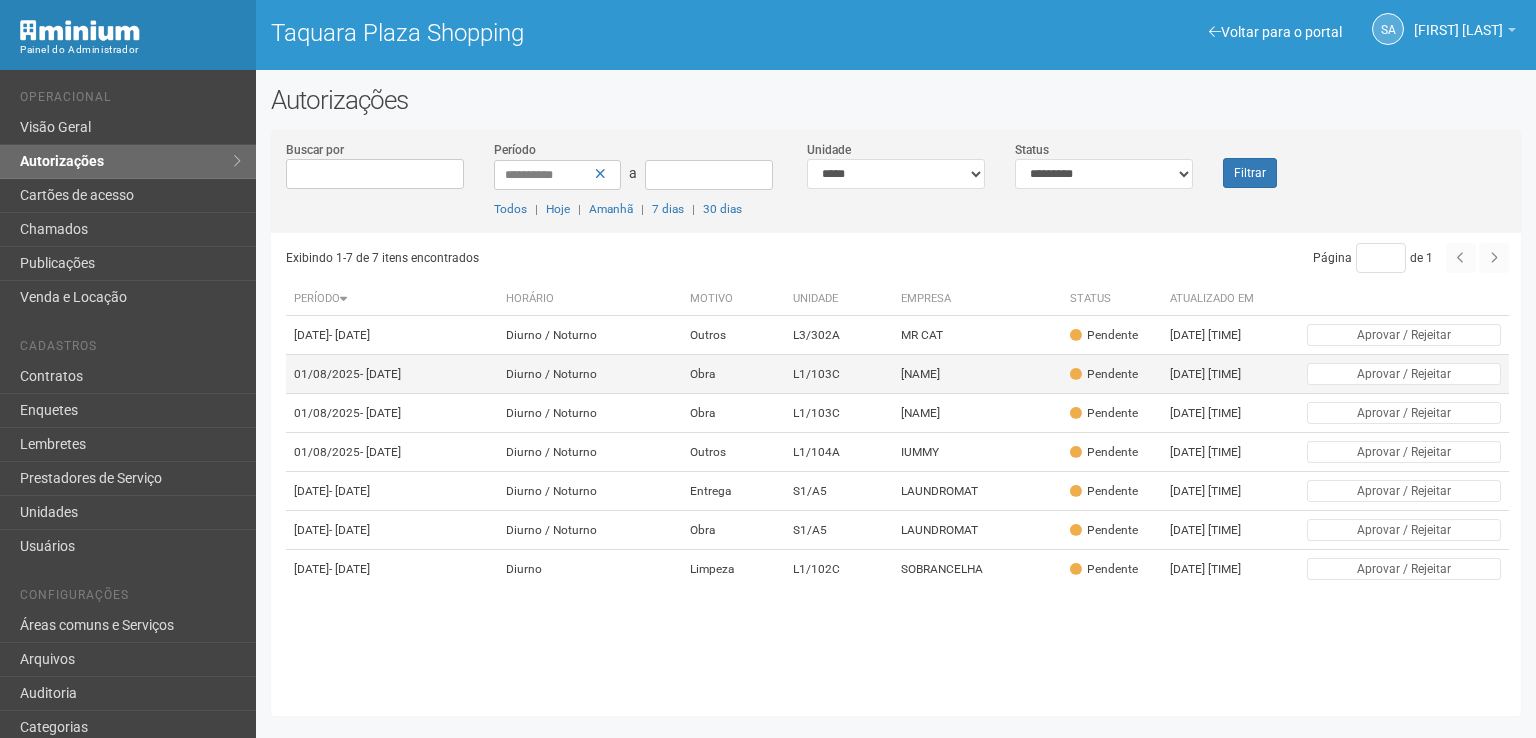 click on "VÓ ALZIRA" at bounding box center (977, 374) 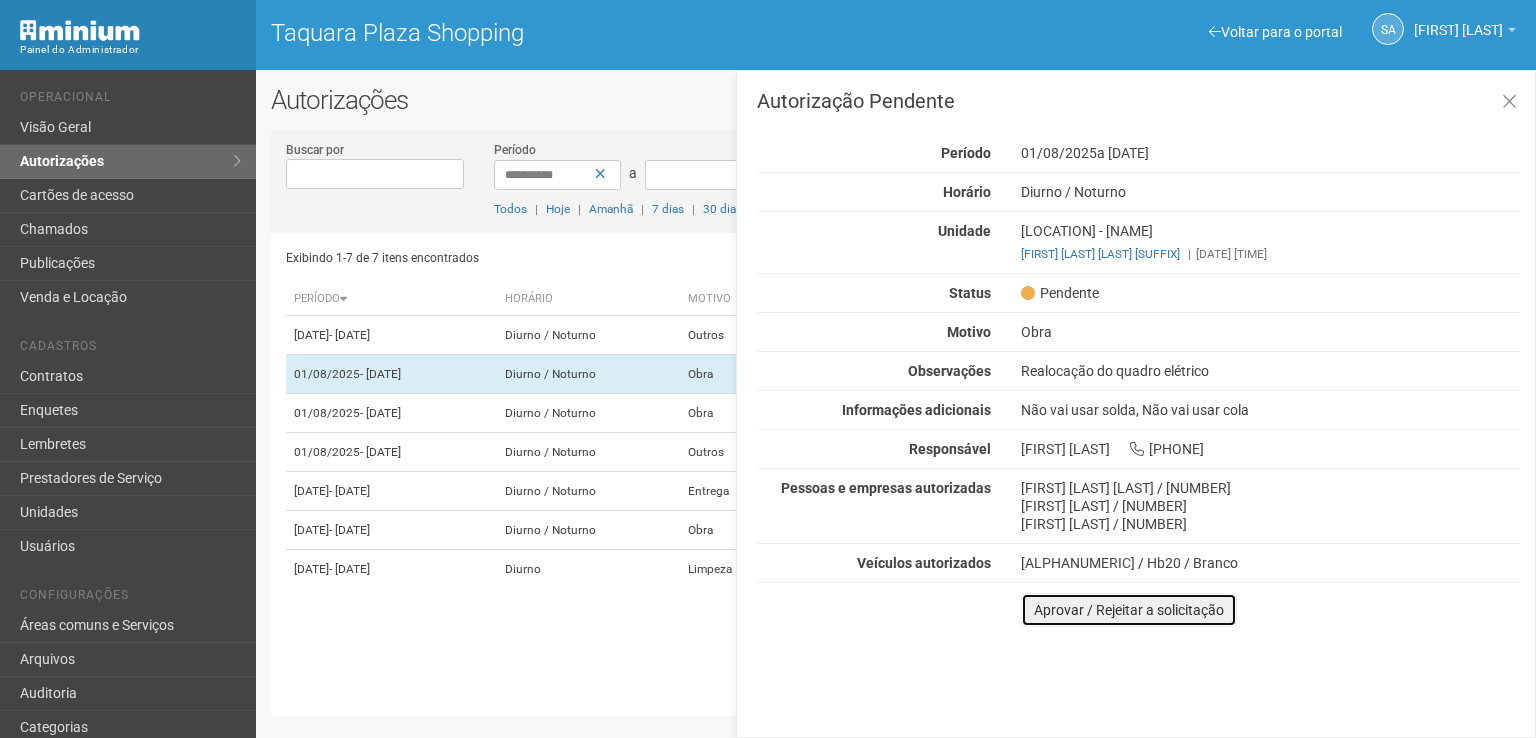 click on "Aprovar / Rejeitar a solicitação" at bounding box center (1129, 610) 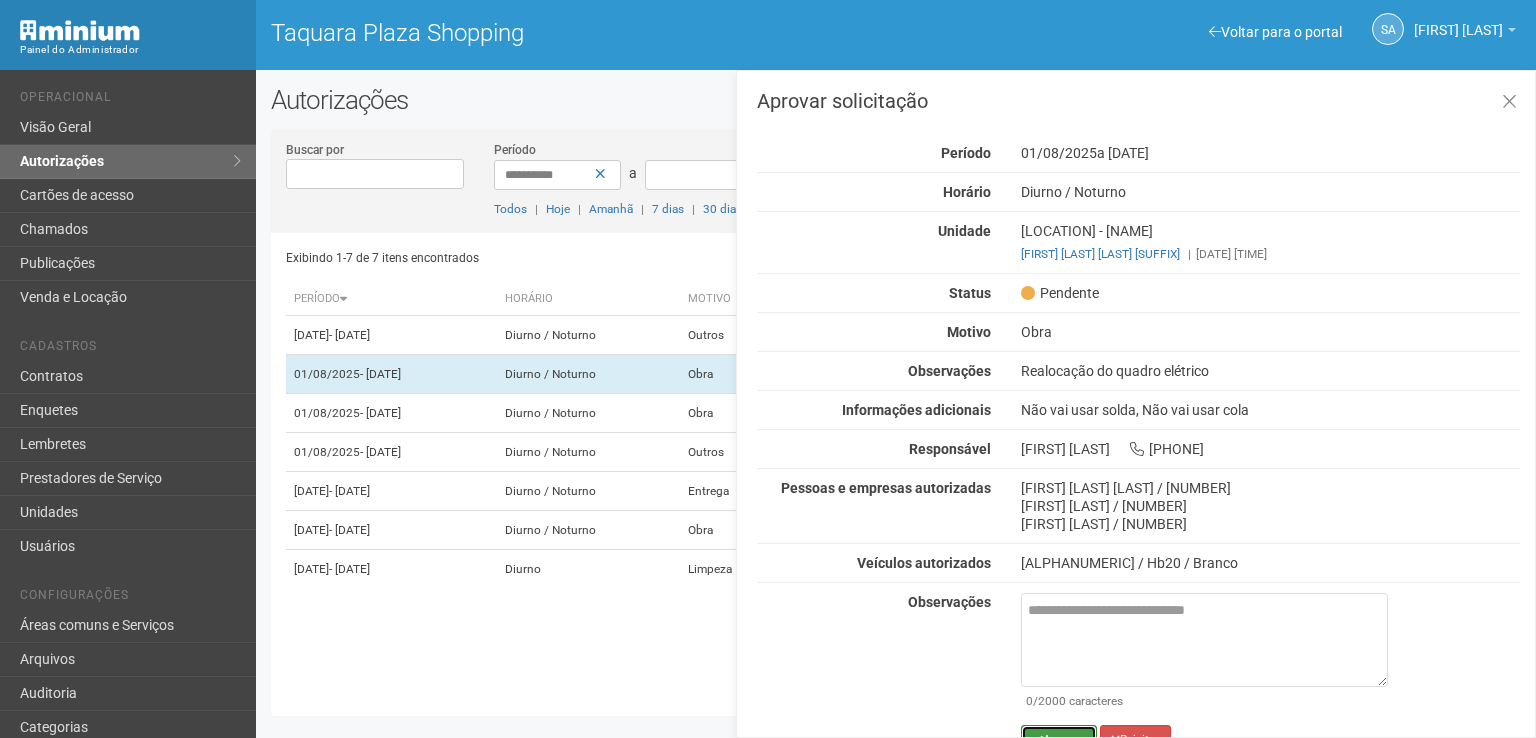 click on "Aprovar" at bounding box center (1059, 740) 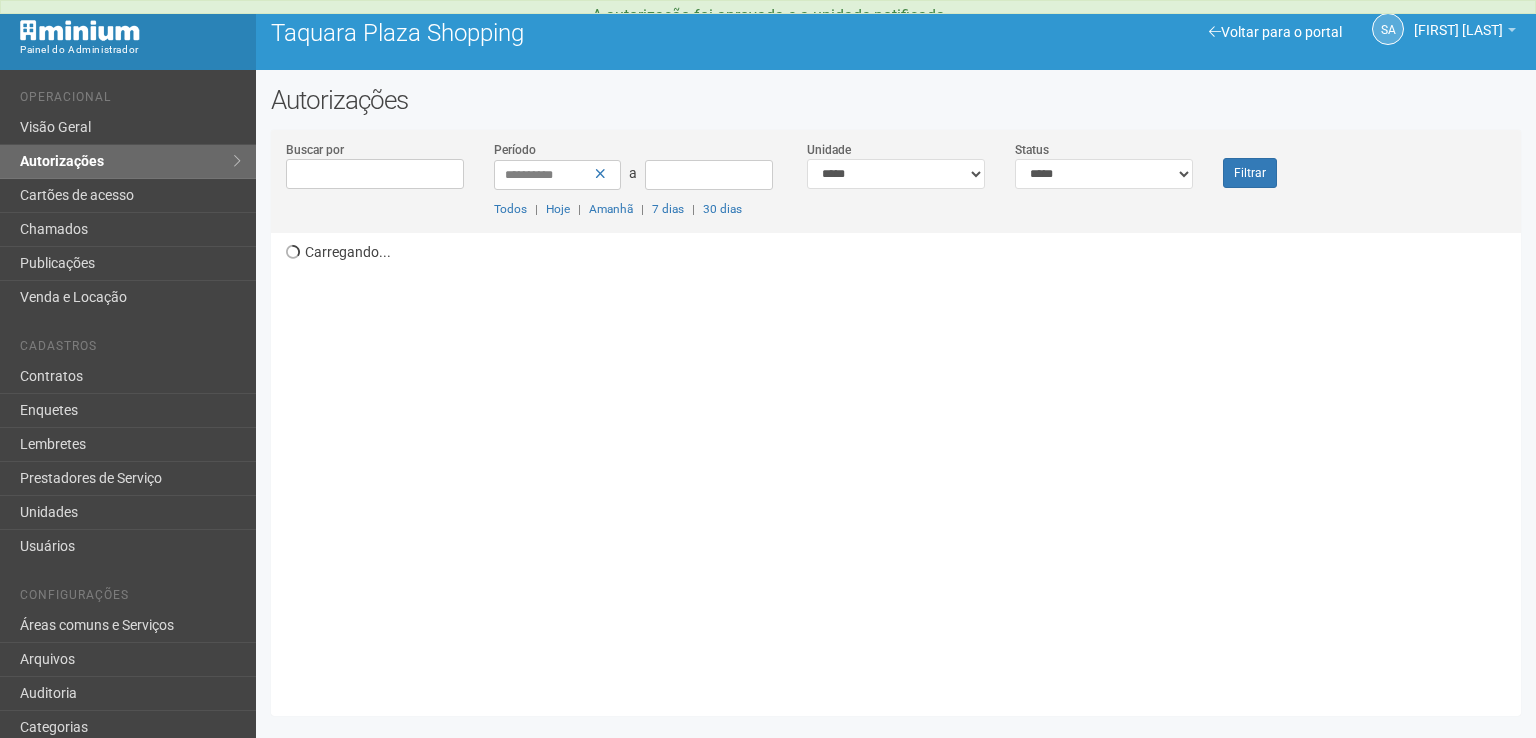 scroll, scrollTop: 0, scrollLeft: 0, axis: both 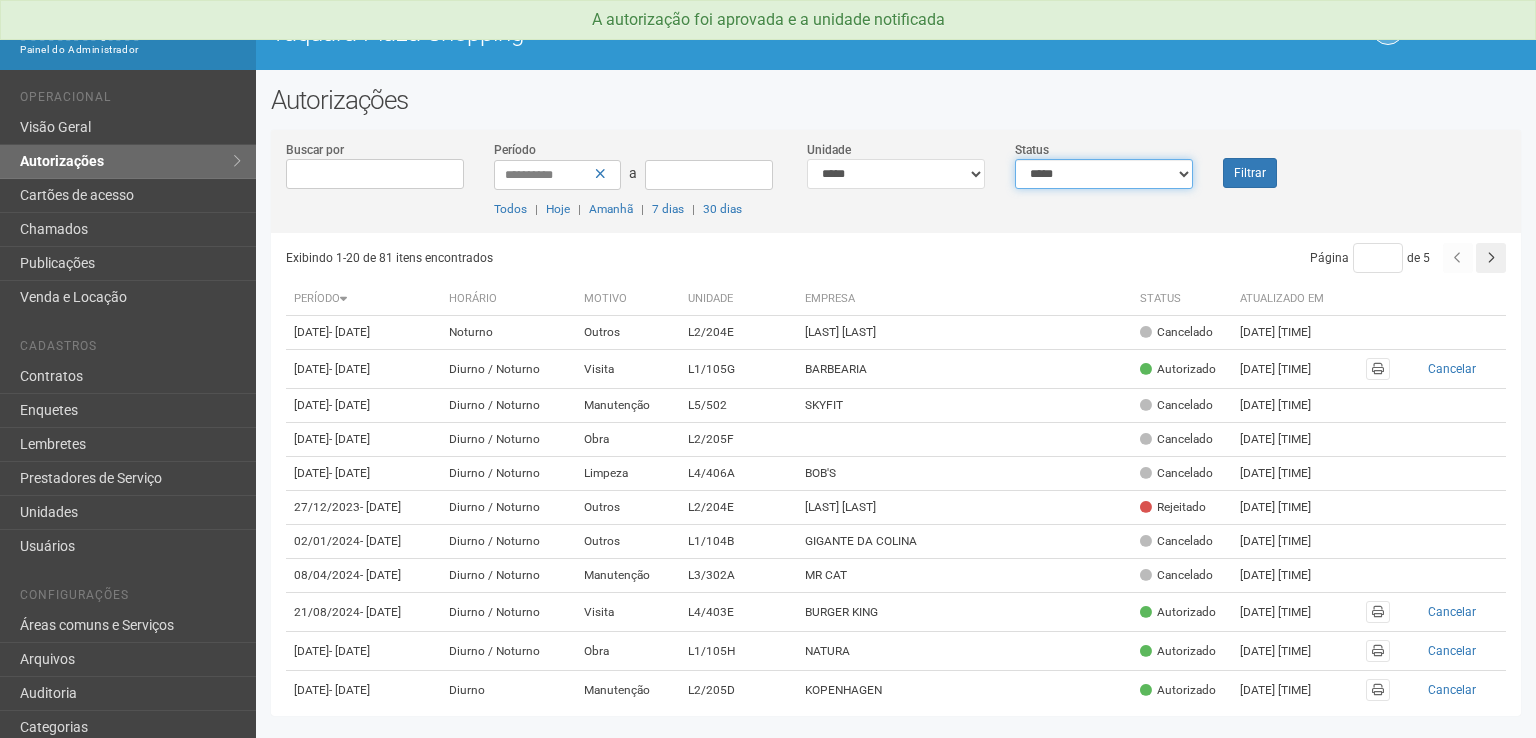 click on "**********" at bounding box center (1104, 174) 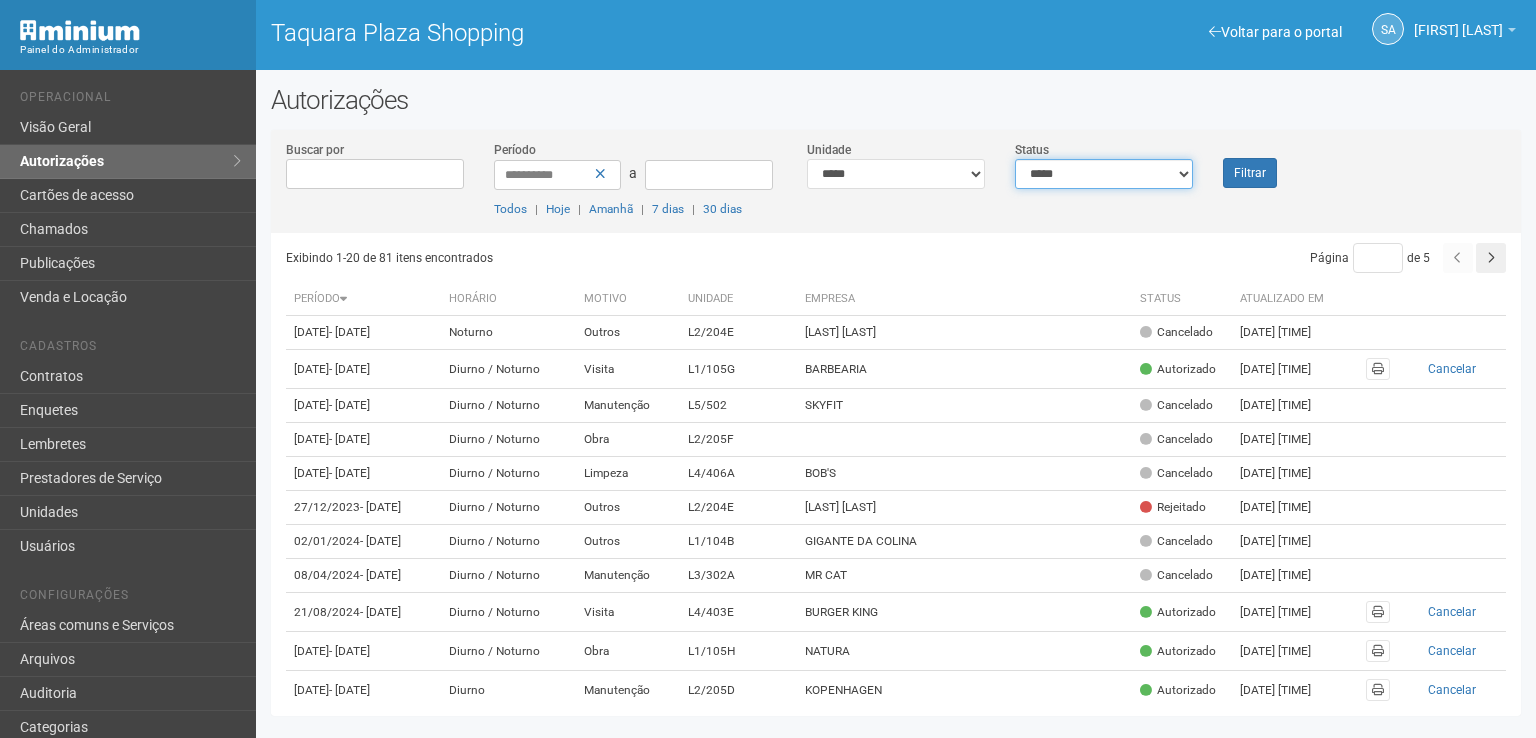 select on "*" 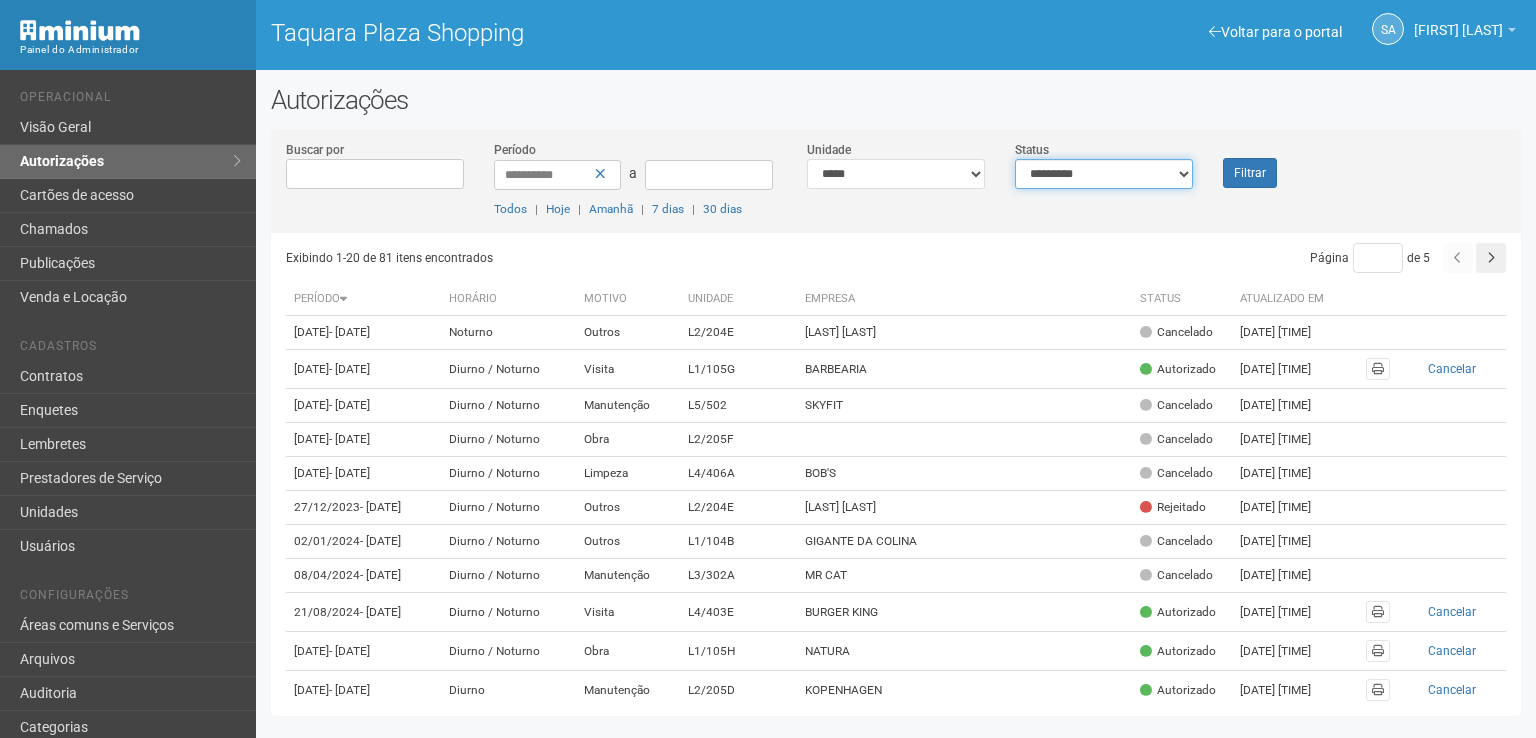 click on "**********" at bounding box center [1104, 174] 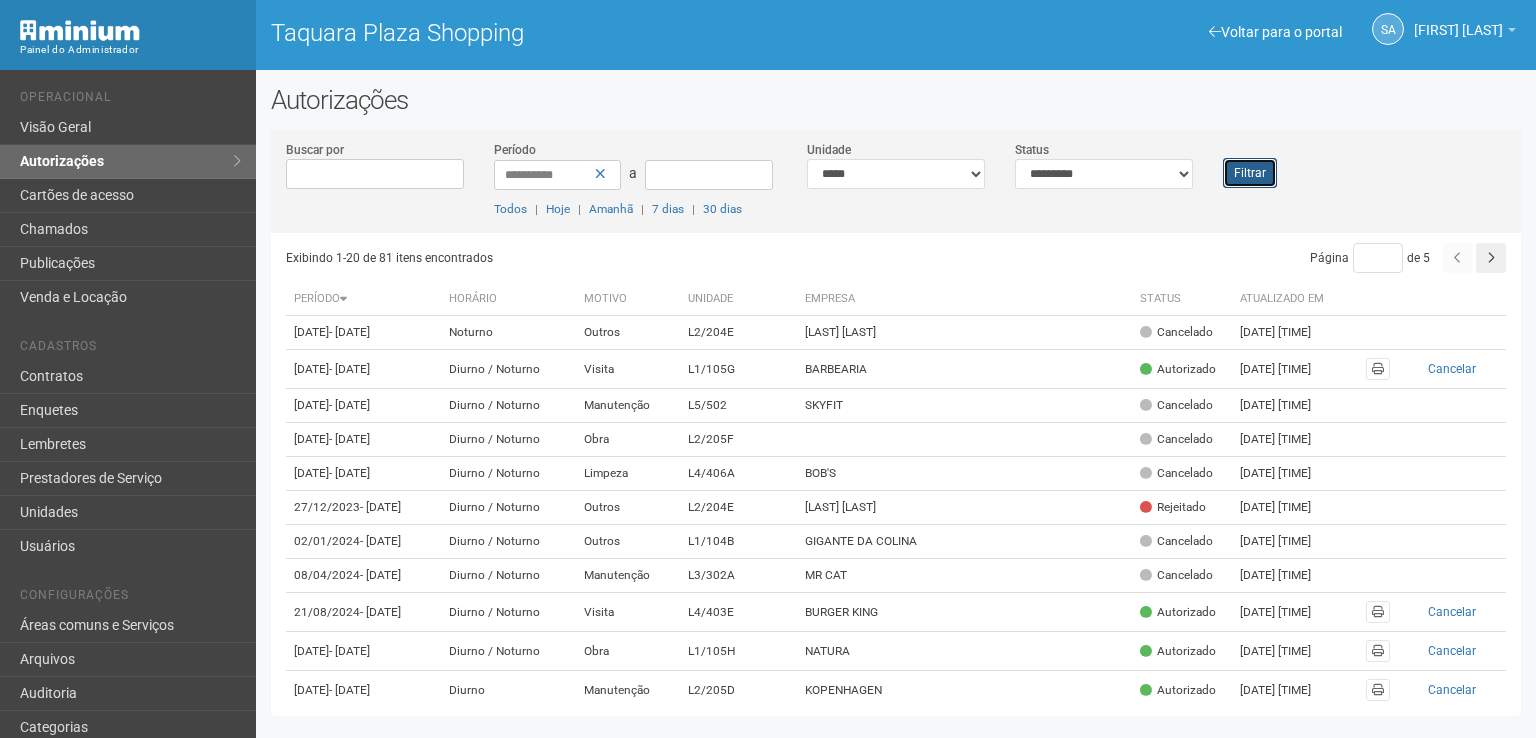 click on "Filtrar" at bounding box center [1250, 173] 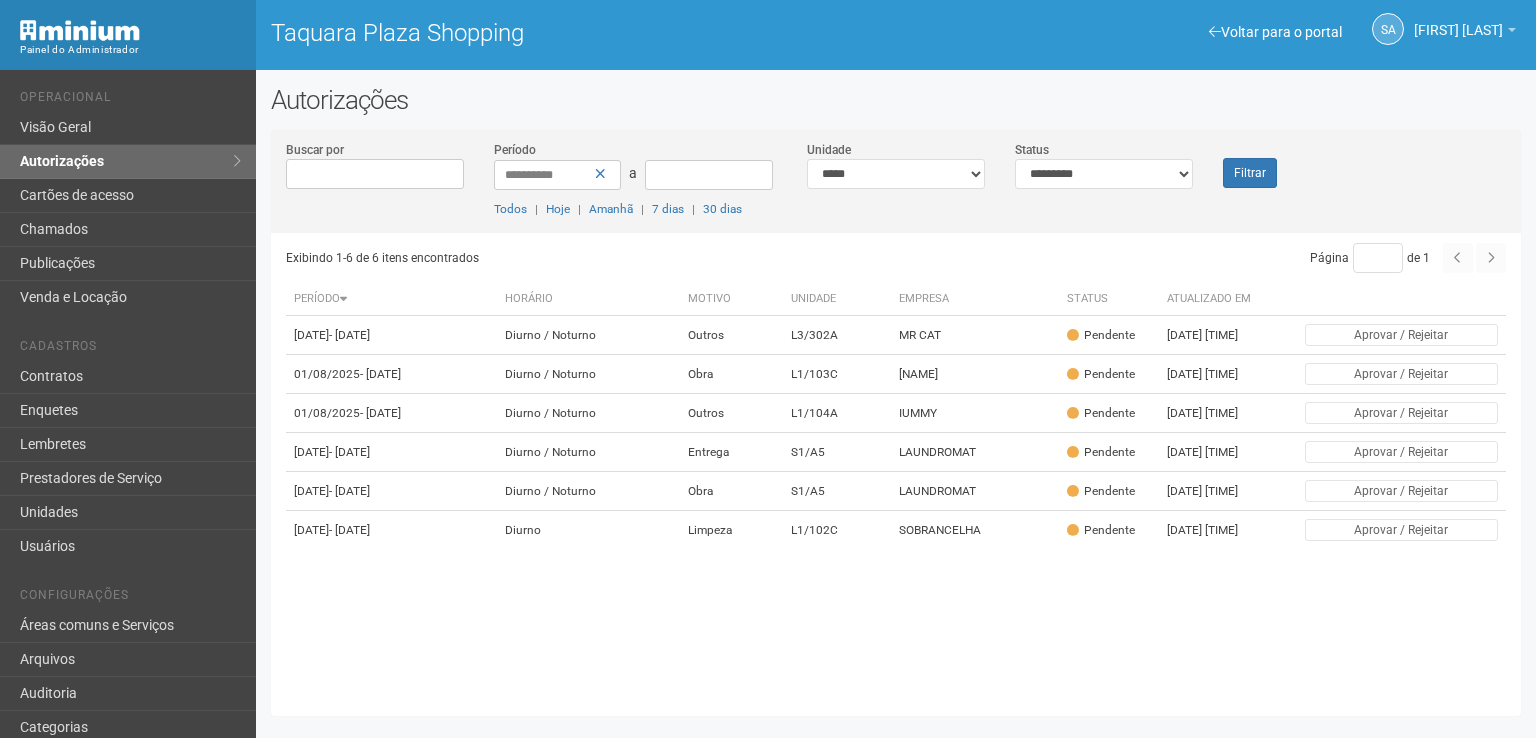 scroll, scrollTop: 0, scrollLeft: 0, axis: both 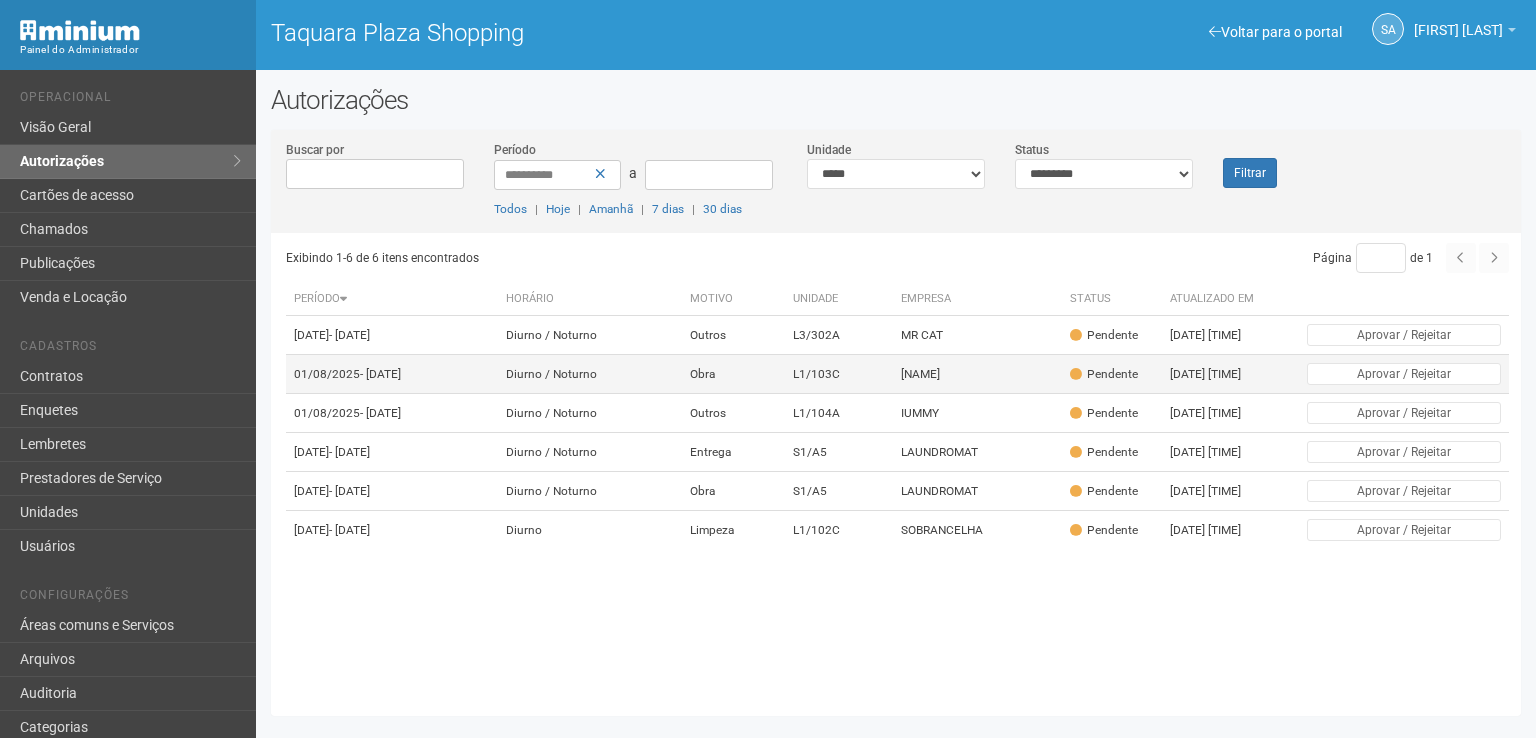 click on "Pendente" at bounding box center (1104, 374) 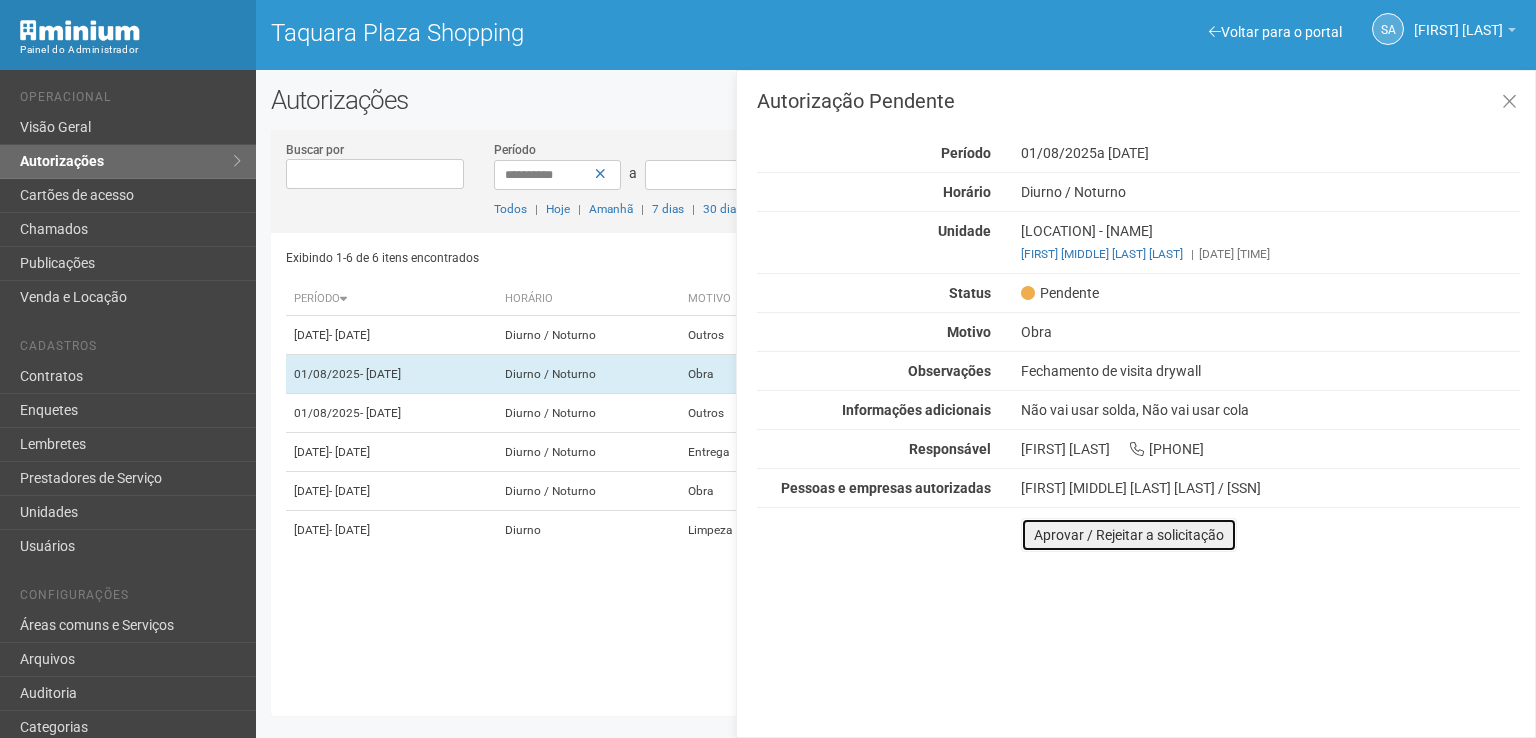 click on "Aprovar / Rejeitar a solicitação" at bounding box center (1129, 535) 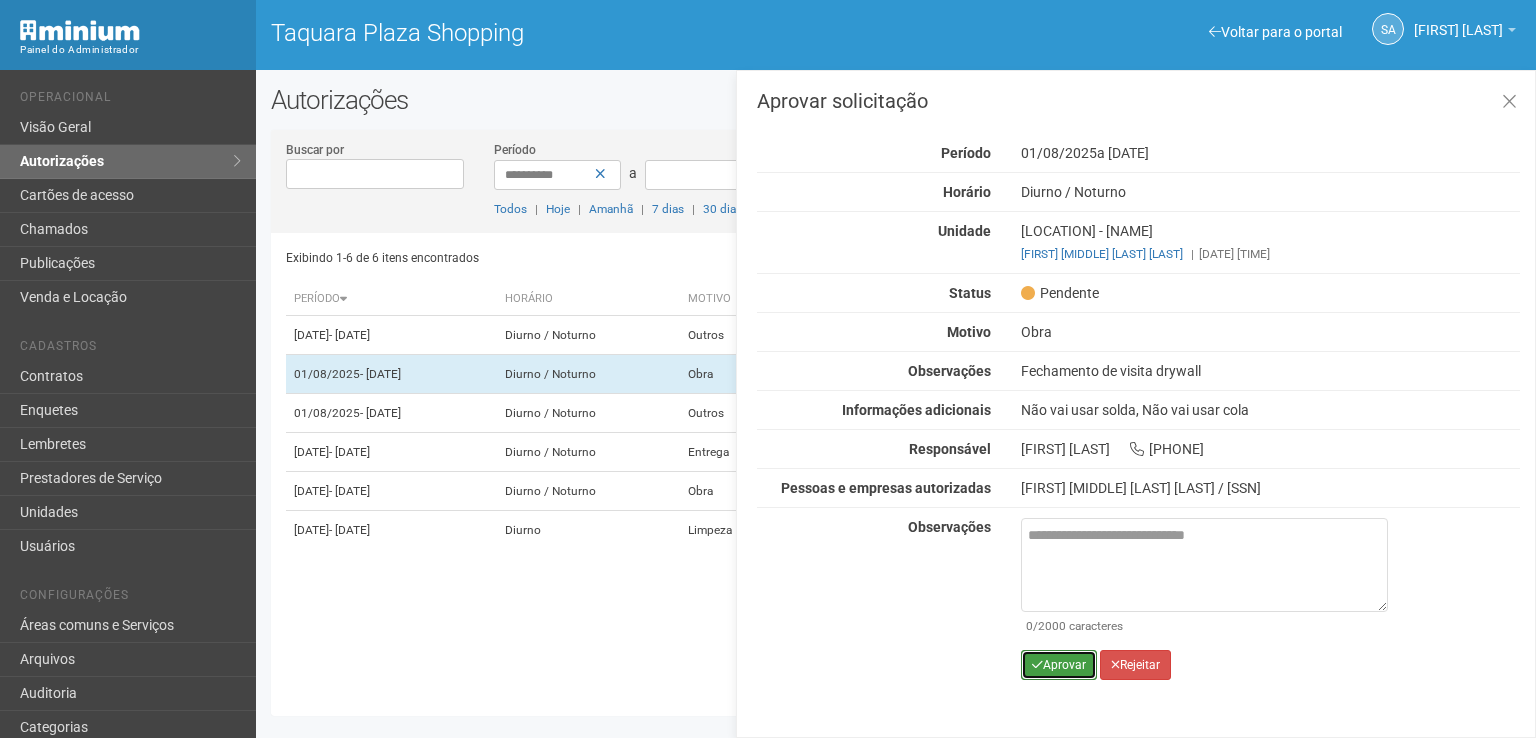 click on "Aprovar" at bounding box center (1059, 665) 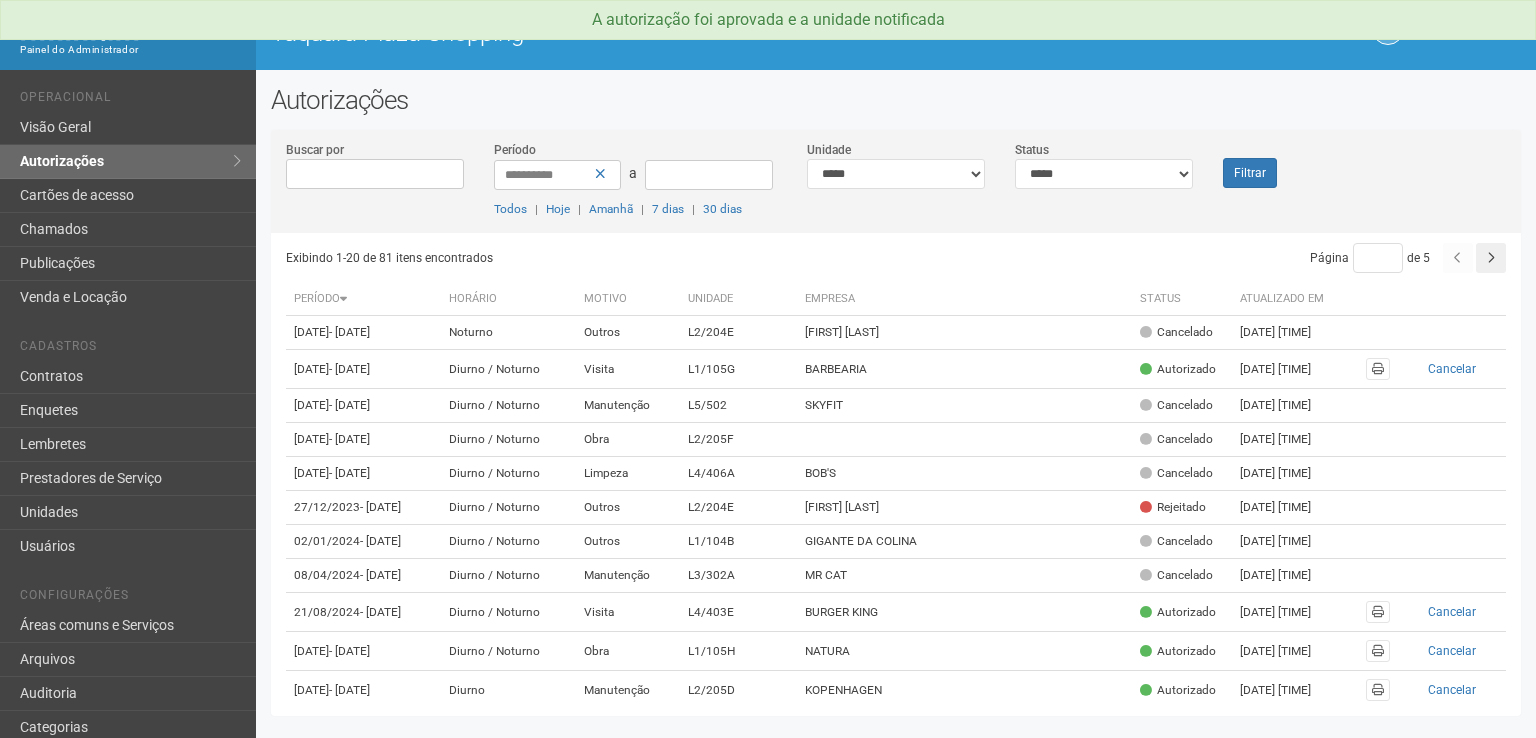 scroll, scrollTop: 0, scrollLeft: 0, axis: both 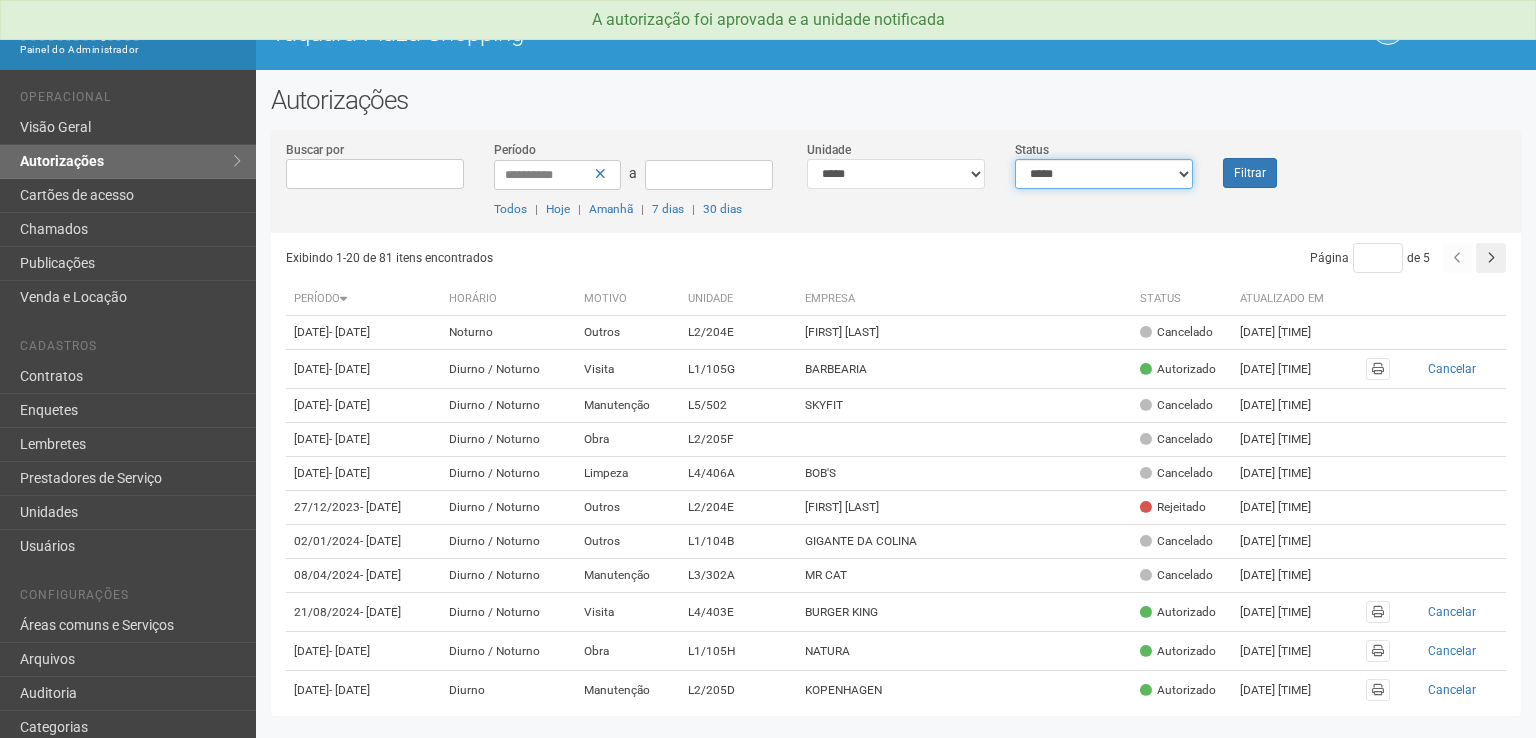 click on "**********" at bounding box center (1104, 174) 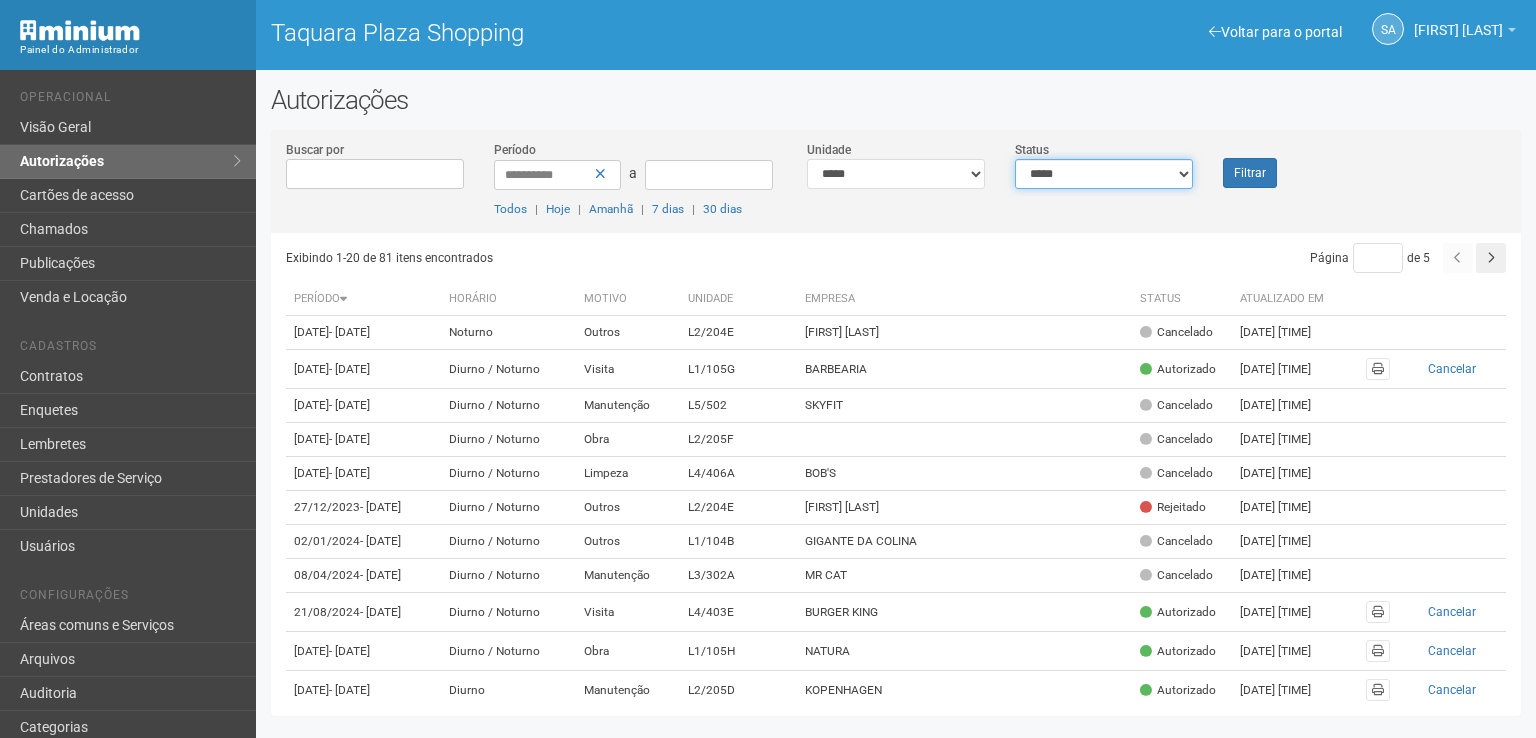 select on "*" 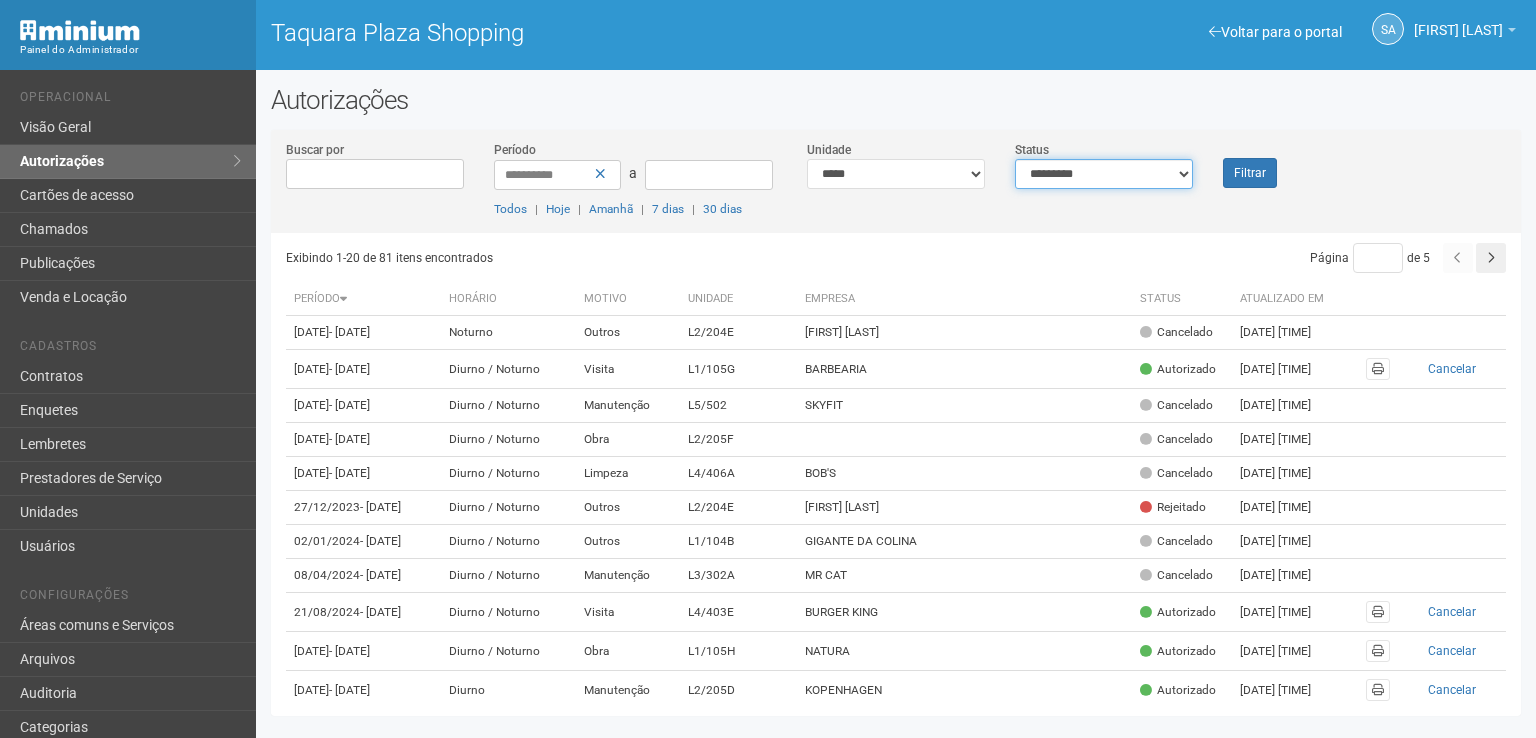 click on "**********" at bounding box center (1104, 174) 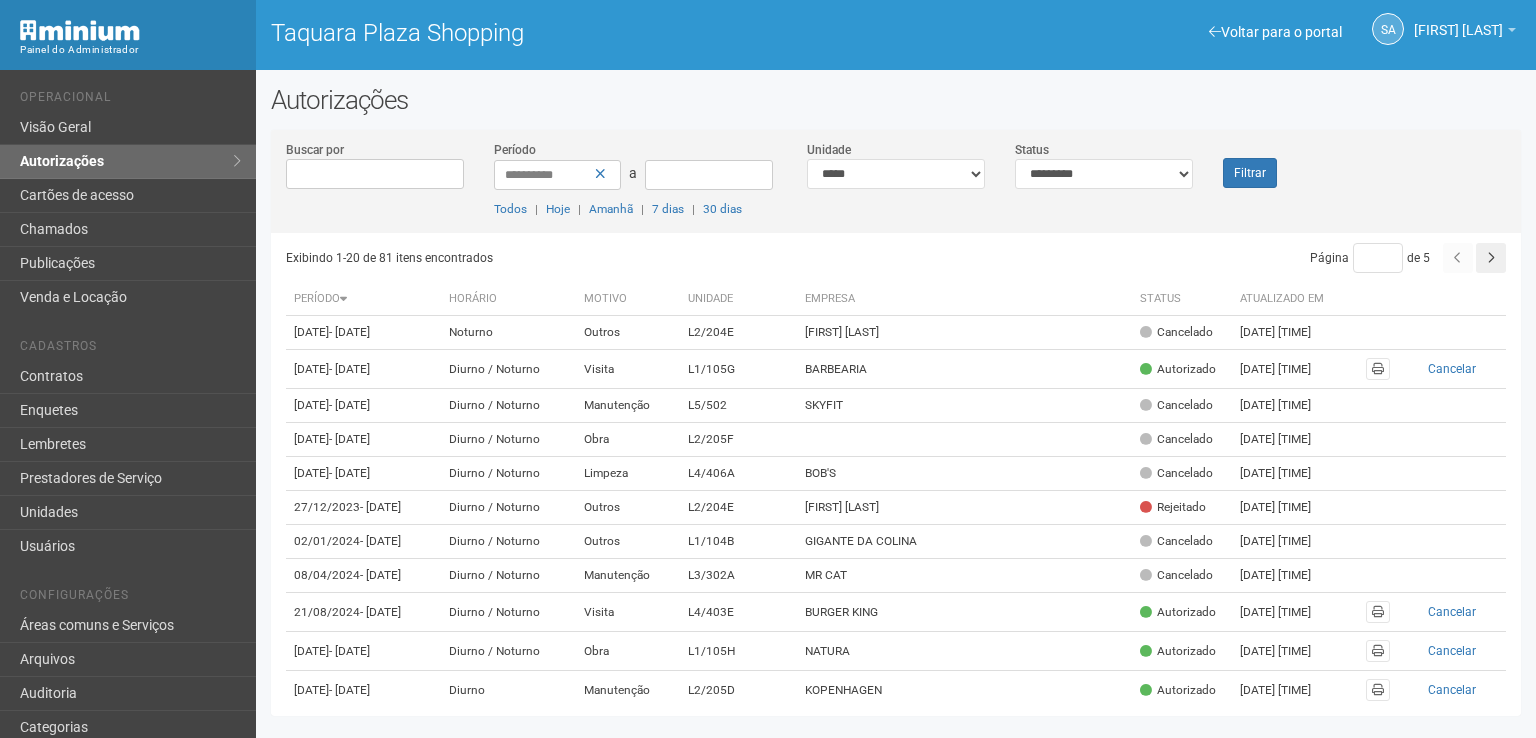 click on "**********" at bounding box center (896, 186) 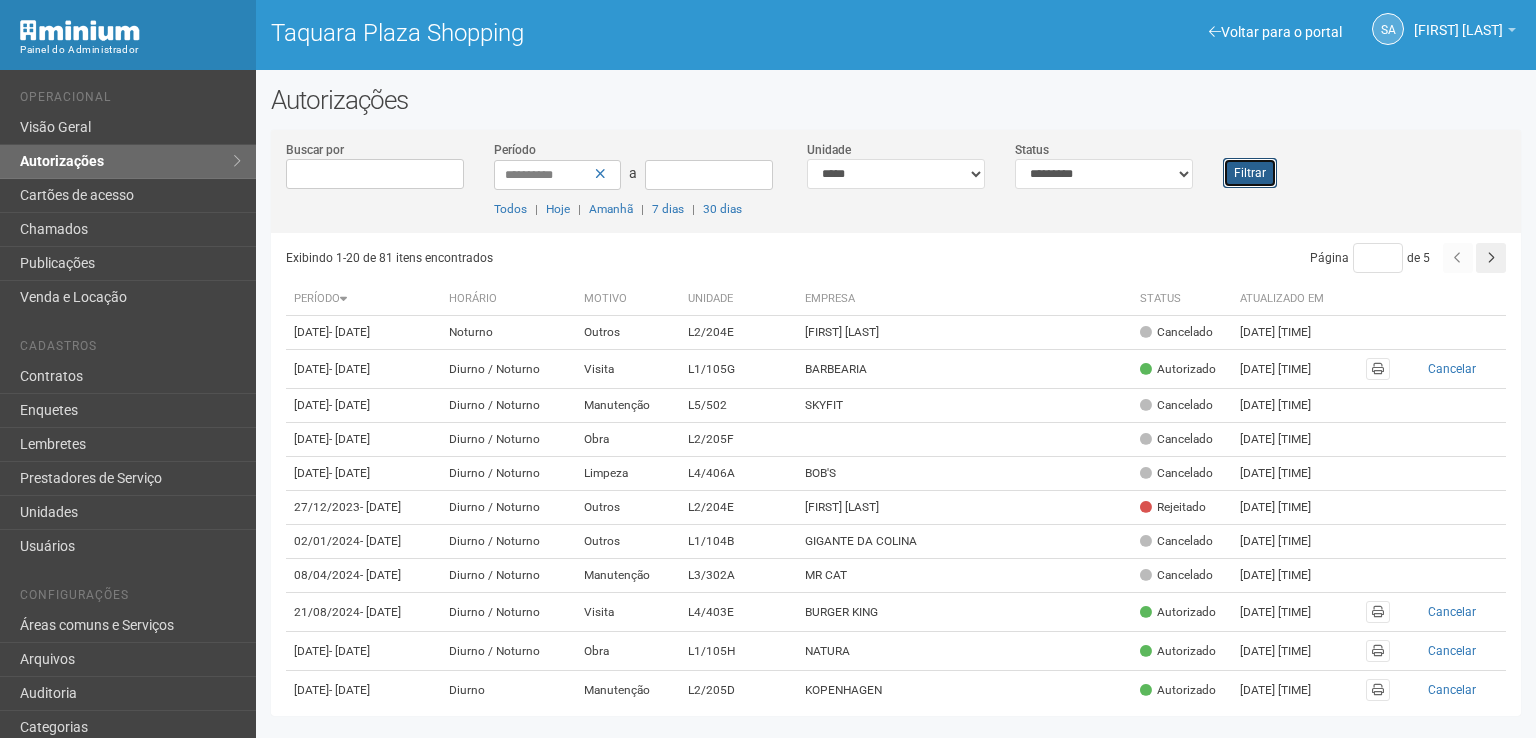 click on "Filtrar" at bounding box center [1250, 173] 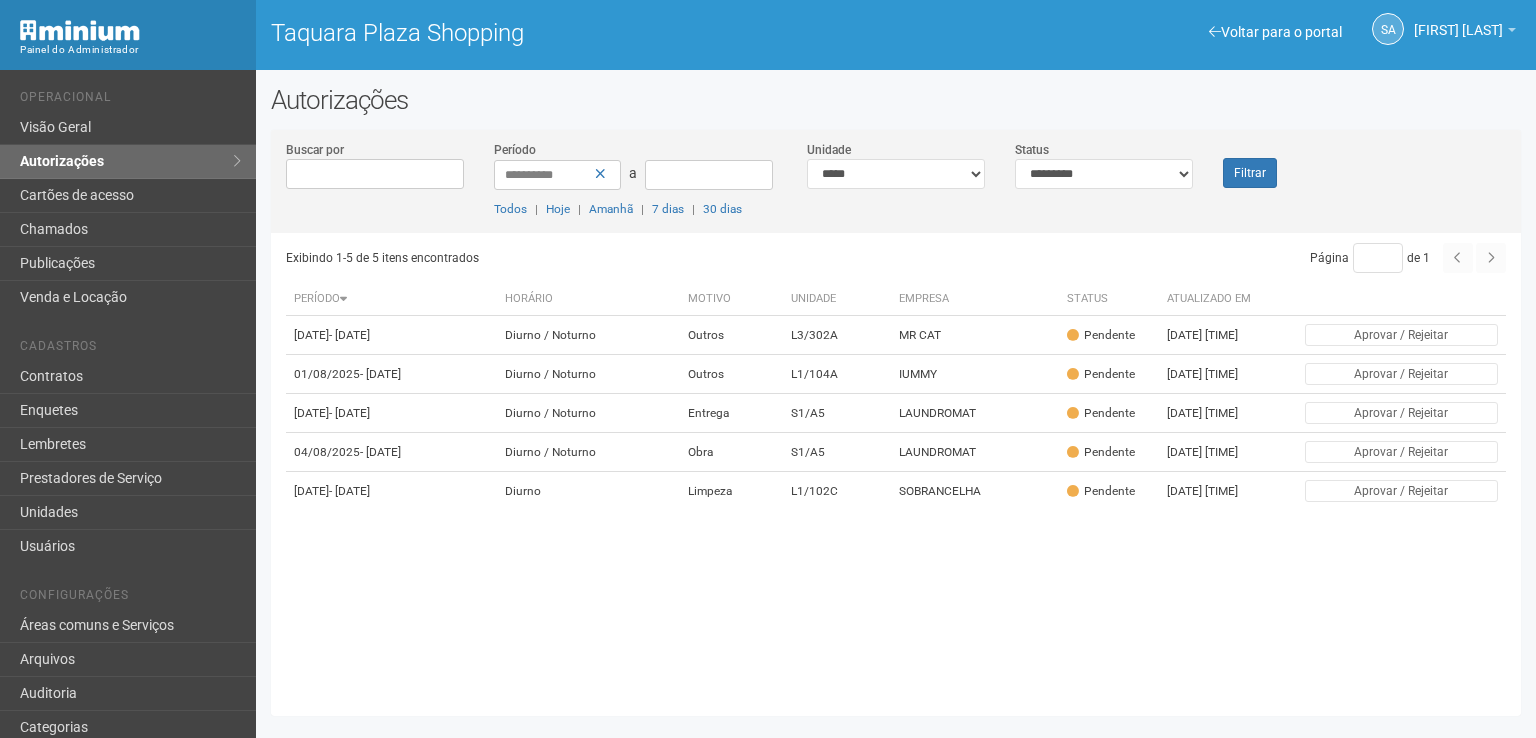 scroll, scrollTop: 0, scrollLeft: 0, axis: both 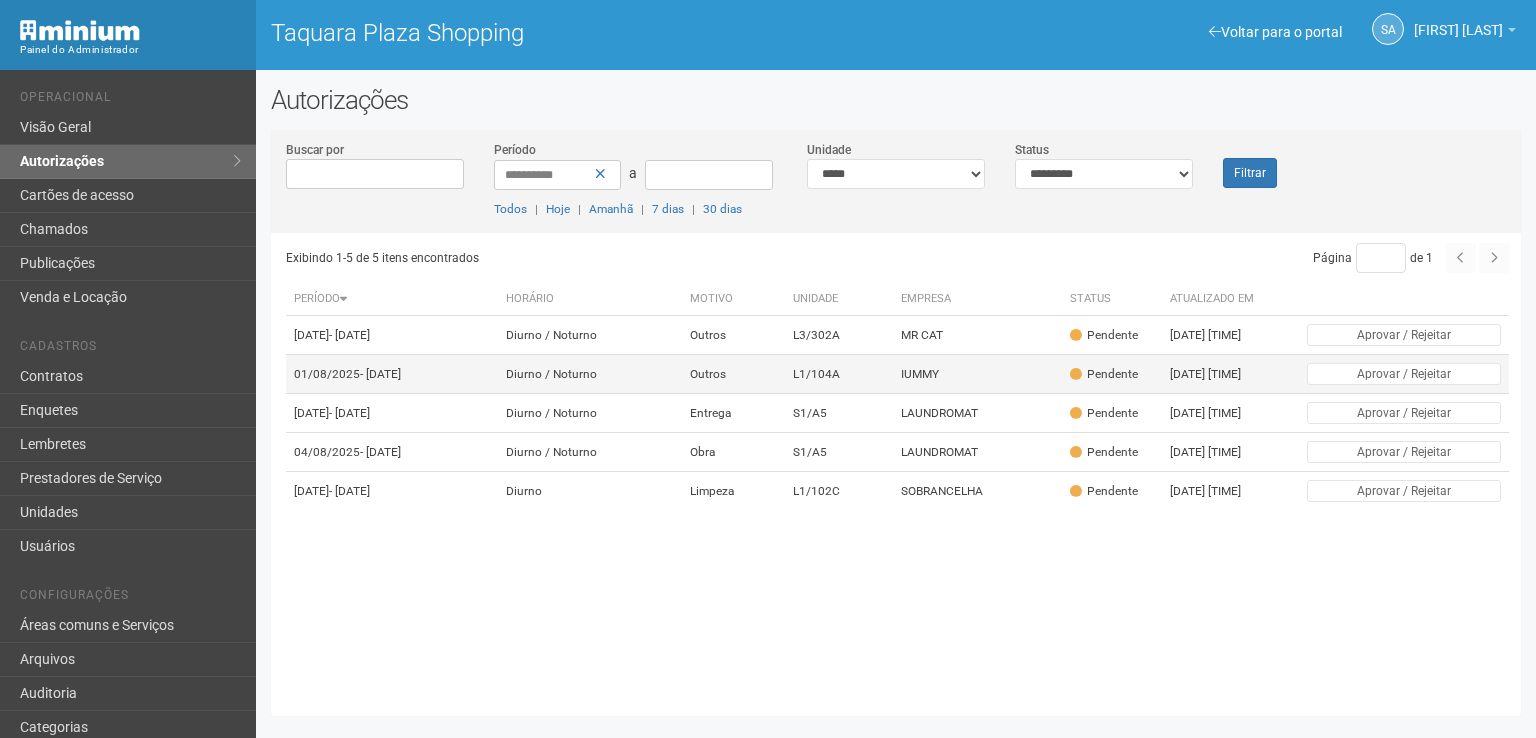 click on "IUMMY" at bounding box center [977, 374] 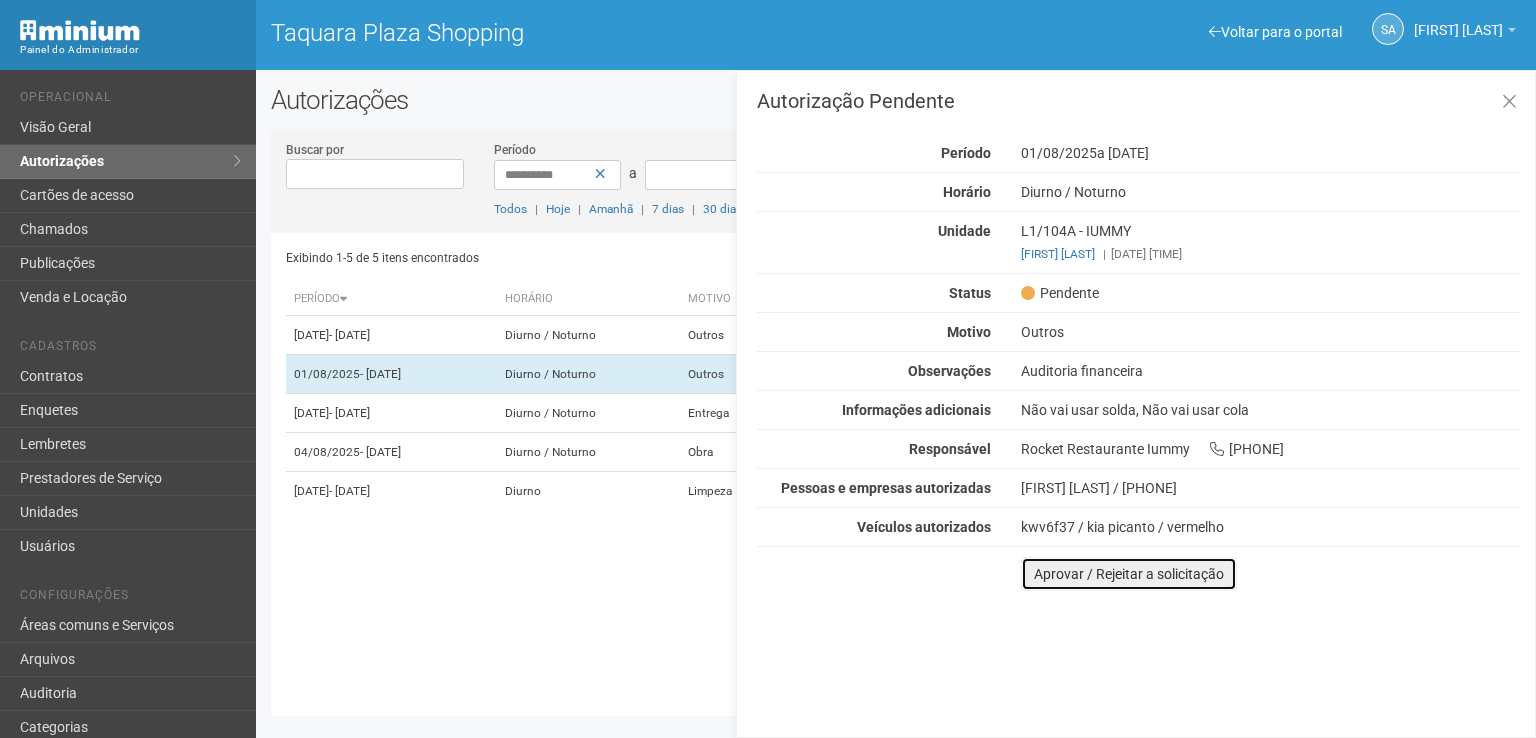 click on "Aprovar / Rejeitar a solicitação" at bounding box center [1129, 574] 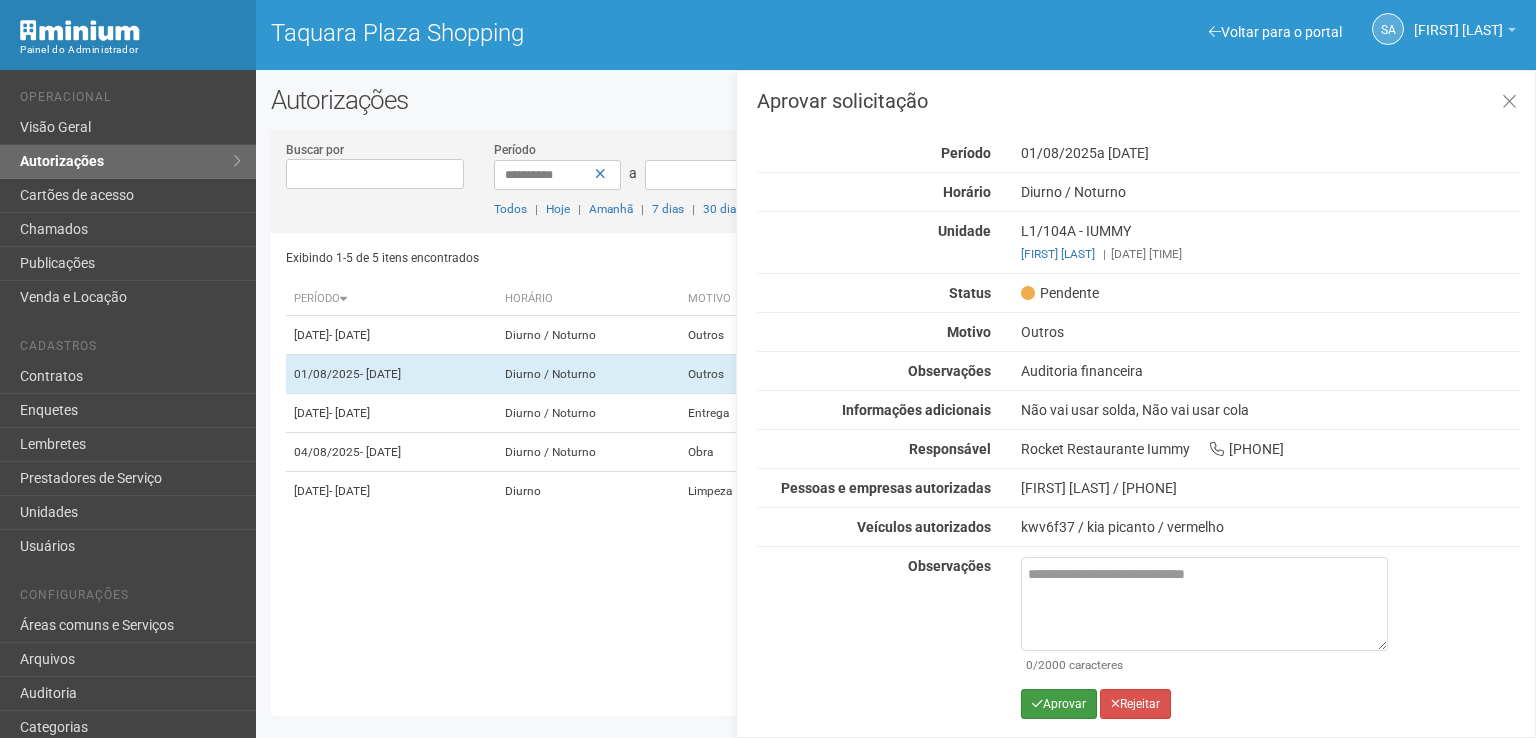 drag, startPoint x: 1089, startPoint y: 659, endPoint x: 1058, endPoint y: 699, distance: 50.606323 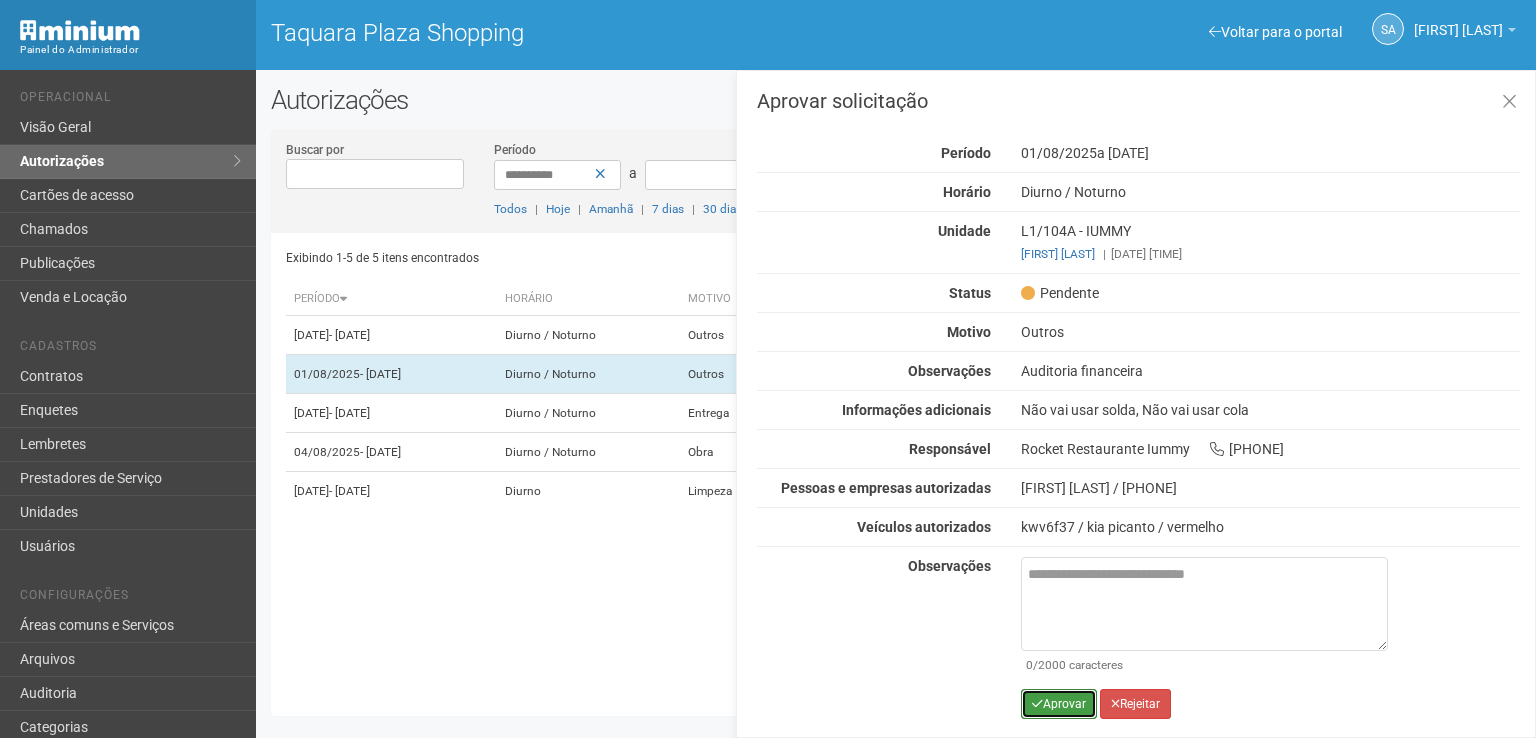 click on "Aprovar" at bounding box center [1059, 704] 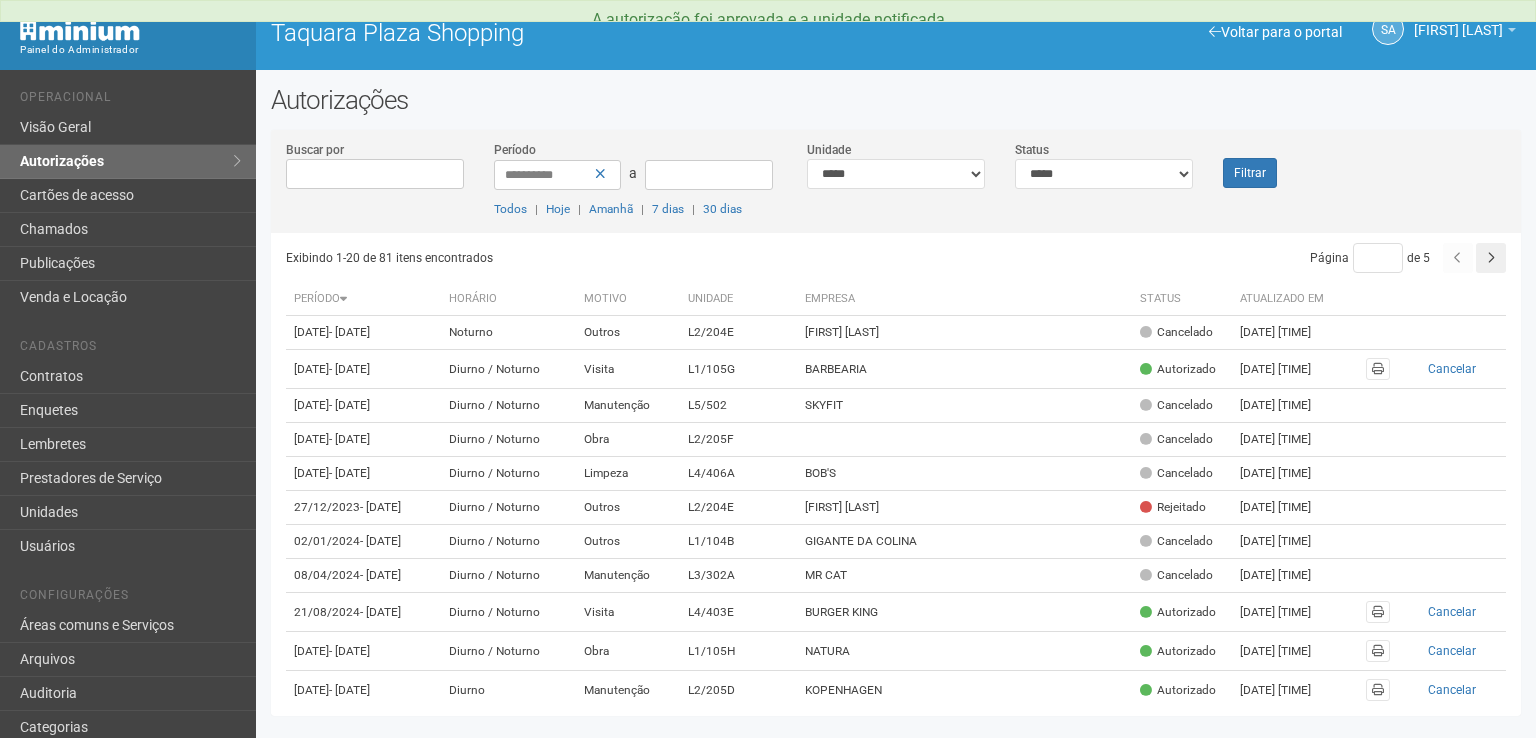 scroll, scrollTop: 0, scrollLeft: 0, axis: both 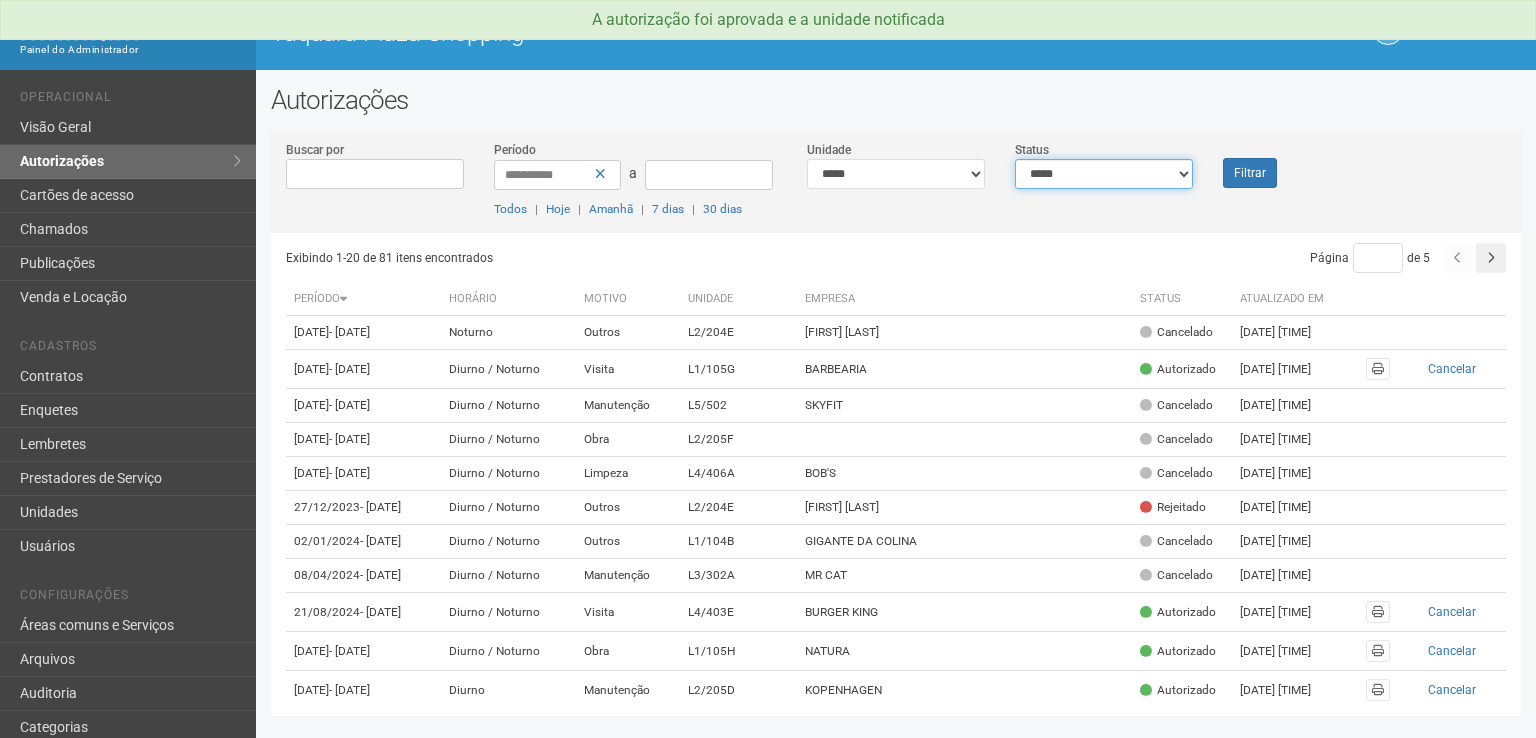 click on "**********" at bounding box center [1104, 174] 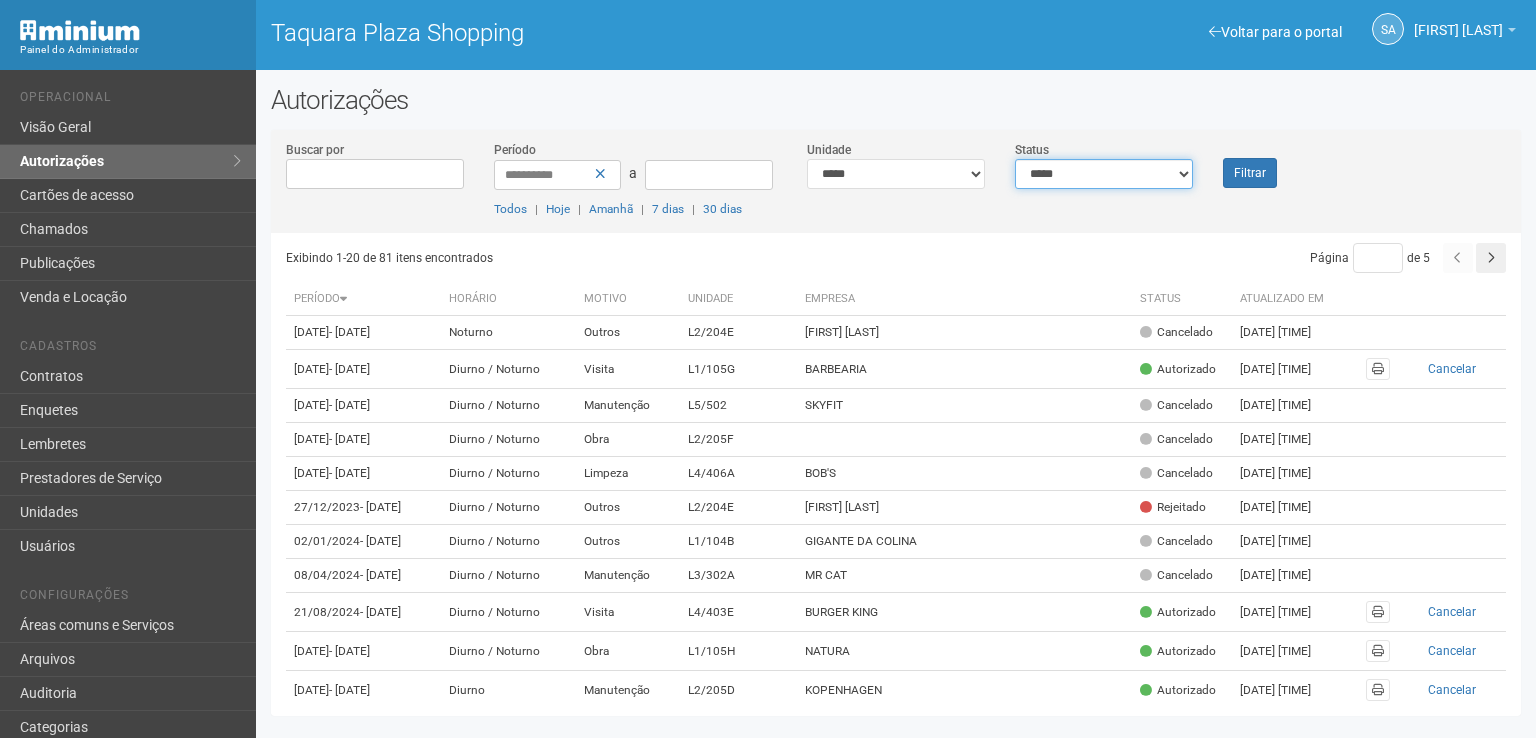 select on "*" 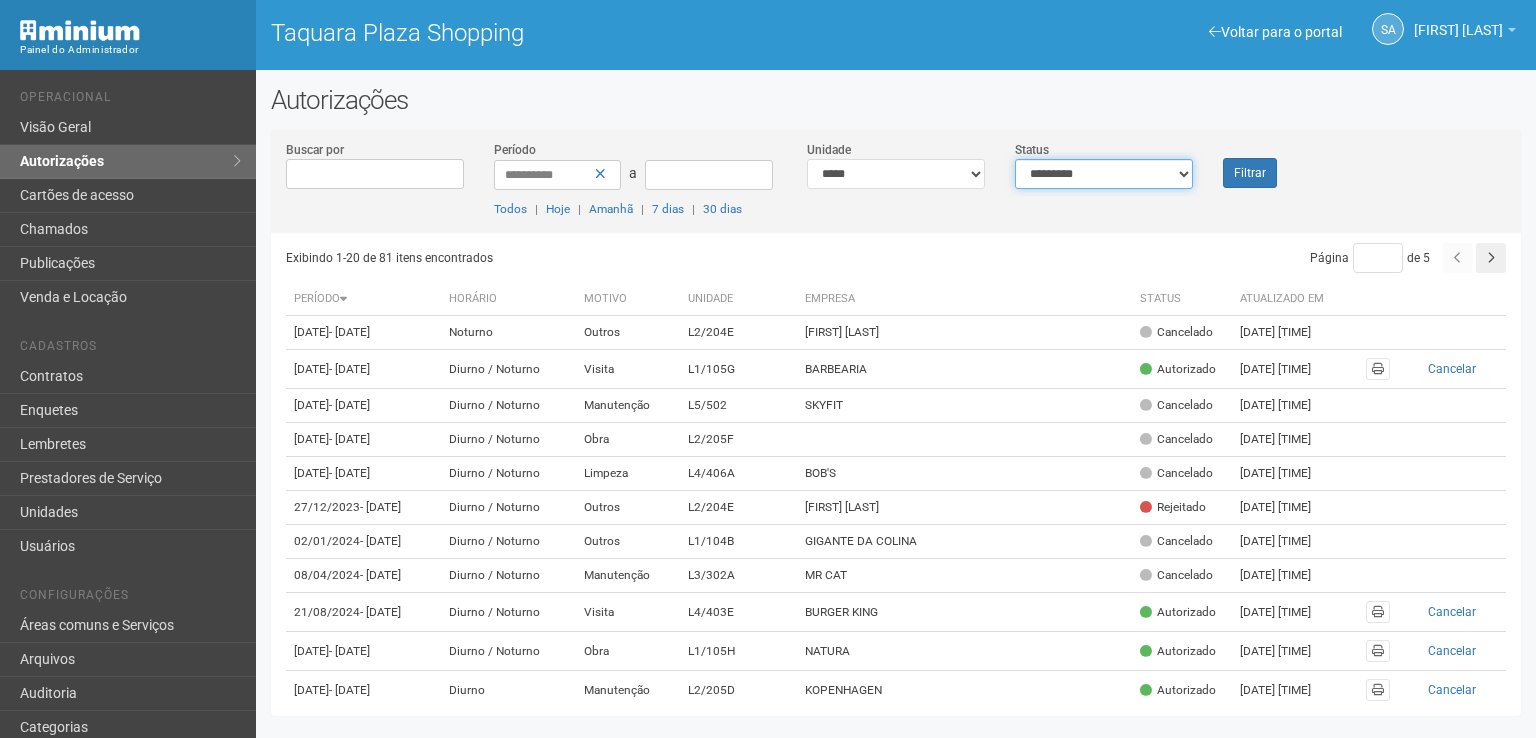 click on "**********" at bounding box center (1104, 174) 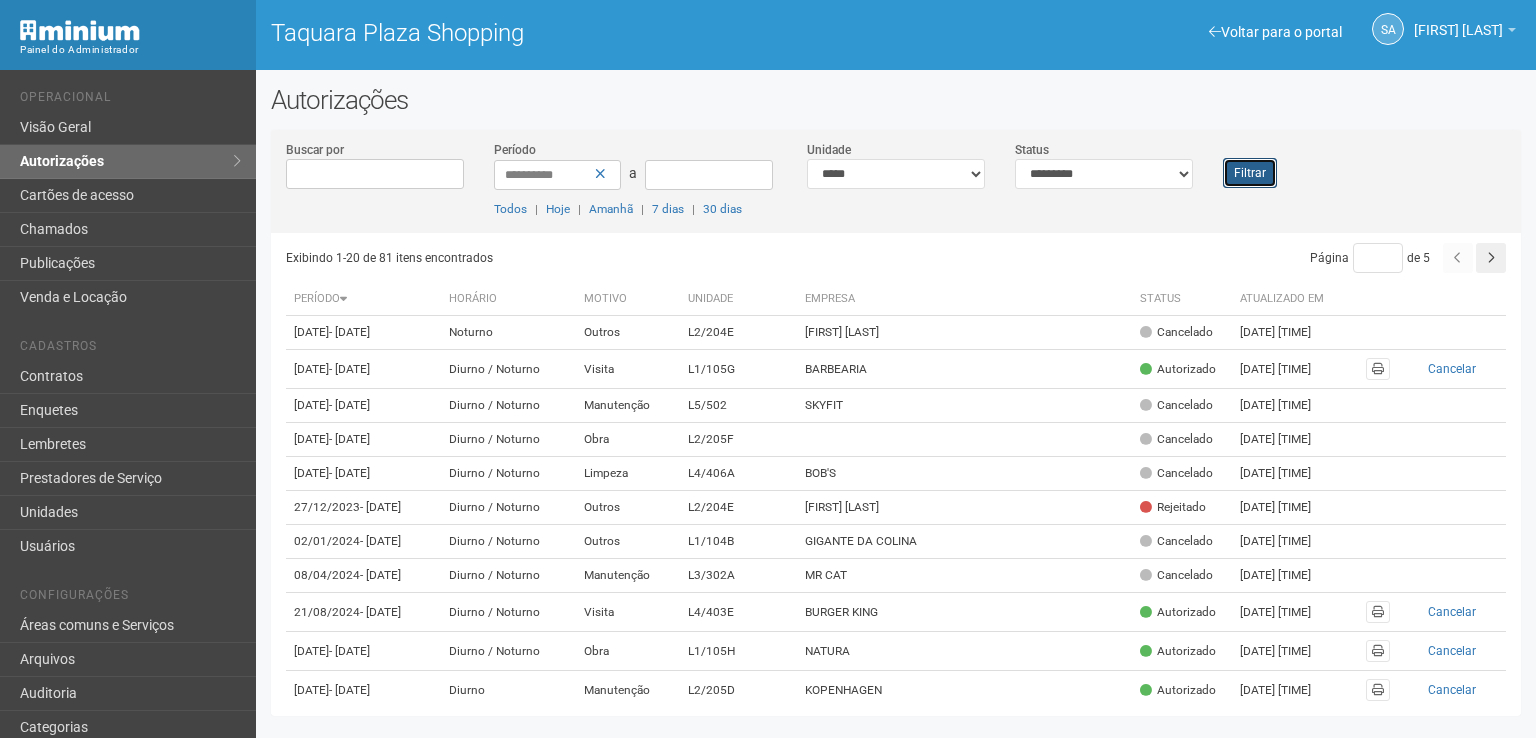click on "Filtrar" at bounding box center (1250, 173) 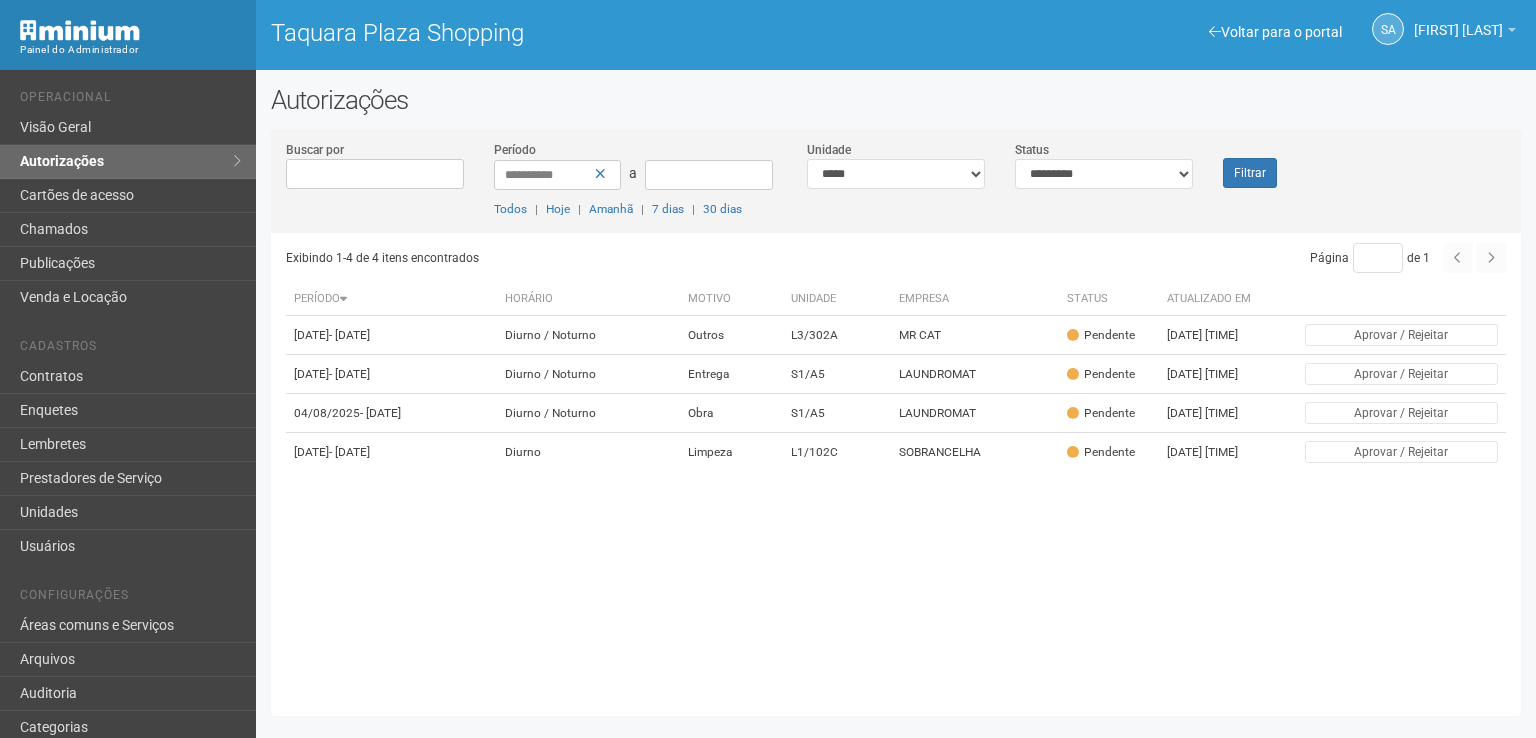 scroll, scrollTop: 0, scrollLeft: 0, axis: both 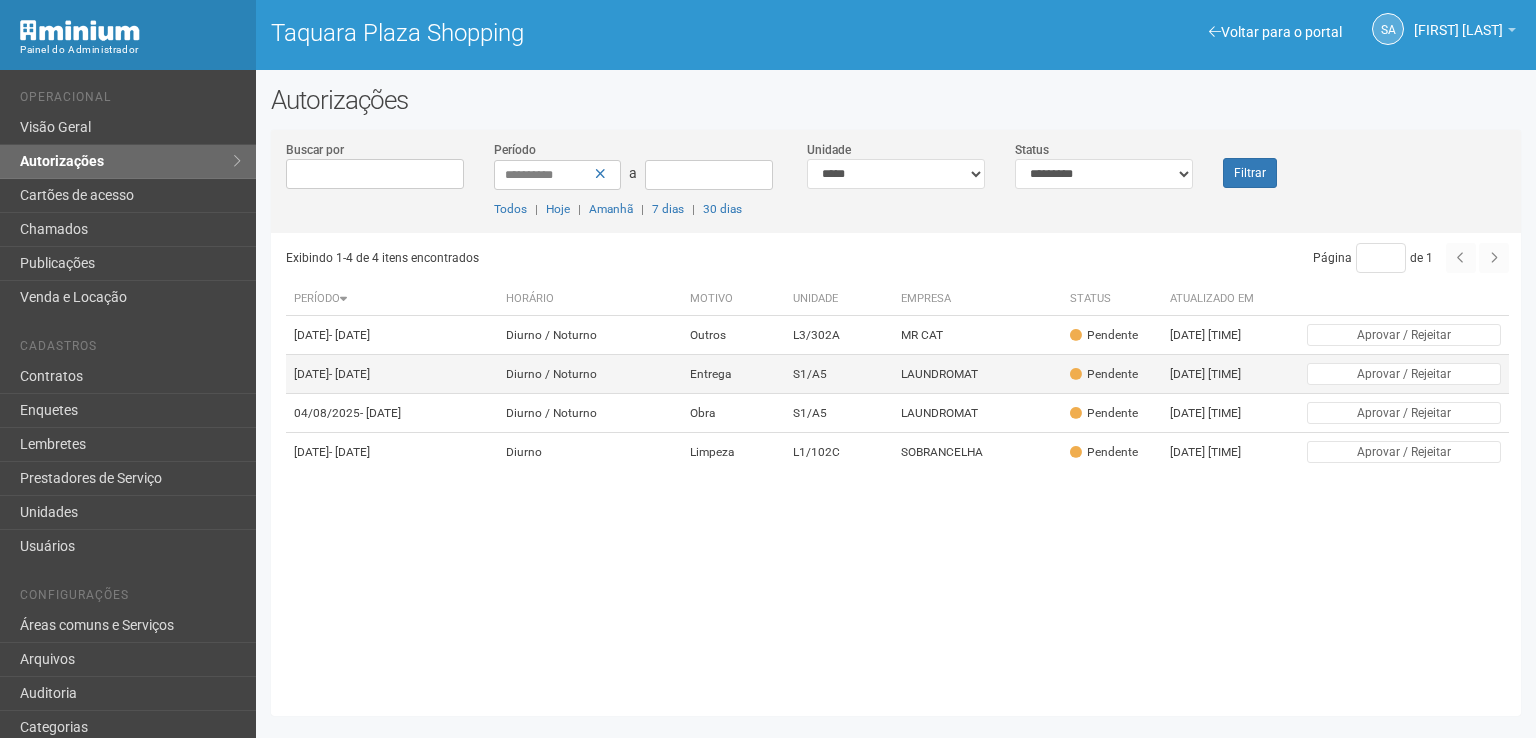 click on "LAUNDROMAT" at bounding box center [977, 374] 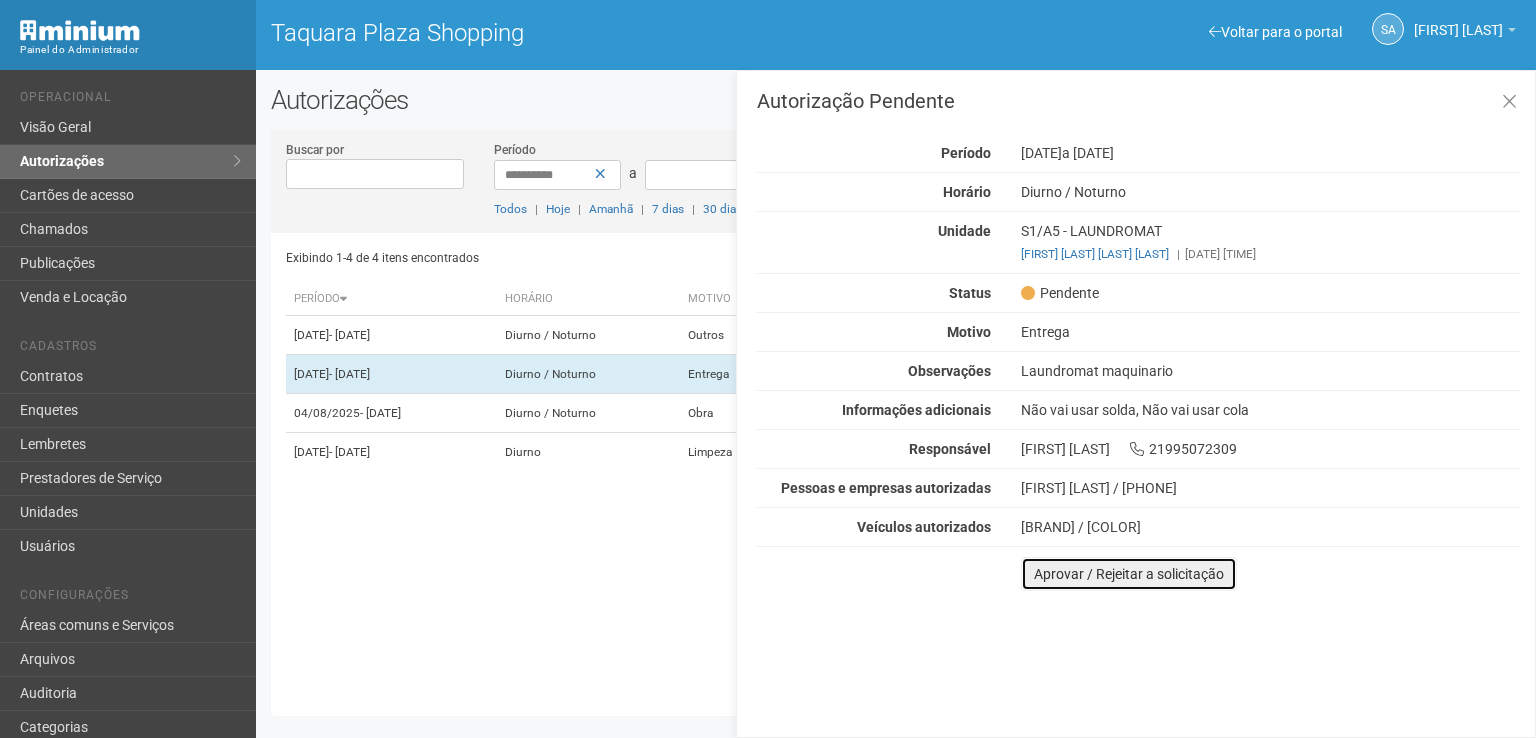 click on "Aprovar / Rejeitar a solicitação" at bounding box center [1129, 574] 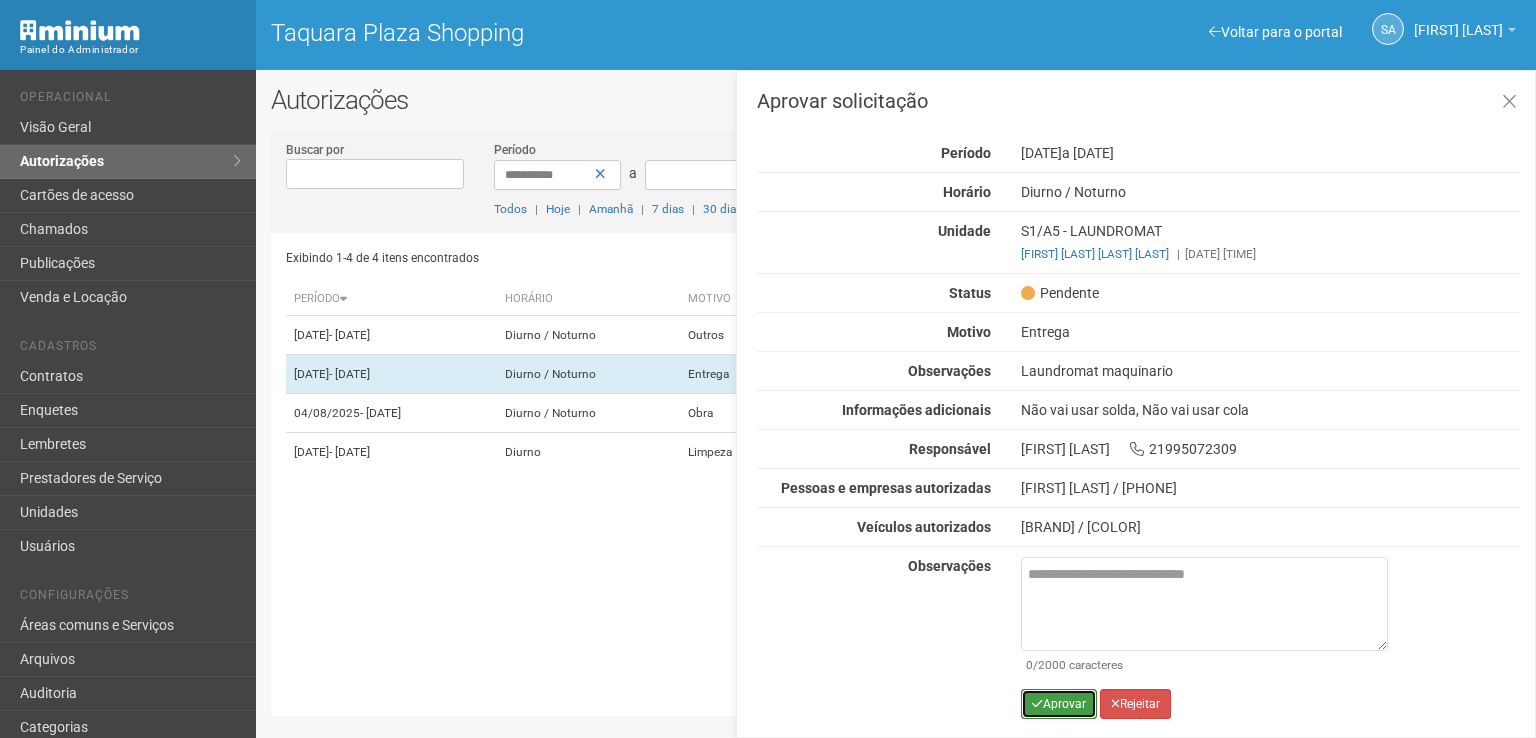 click on "Aprovar" at bounding box center (1059, 704) 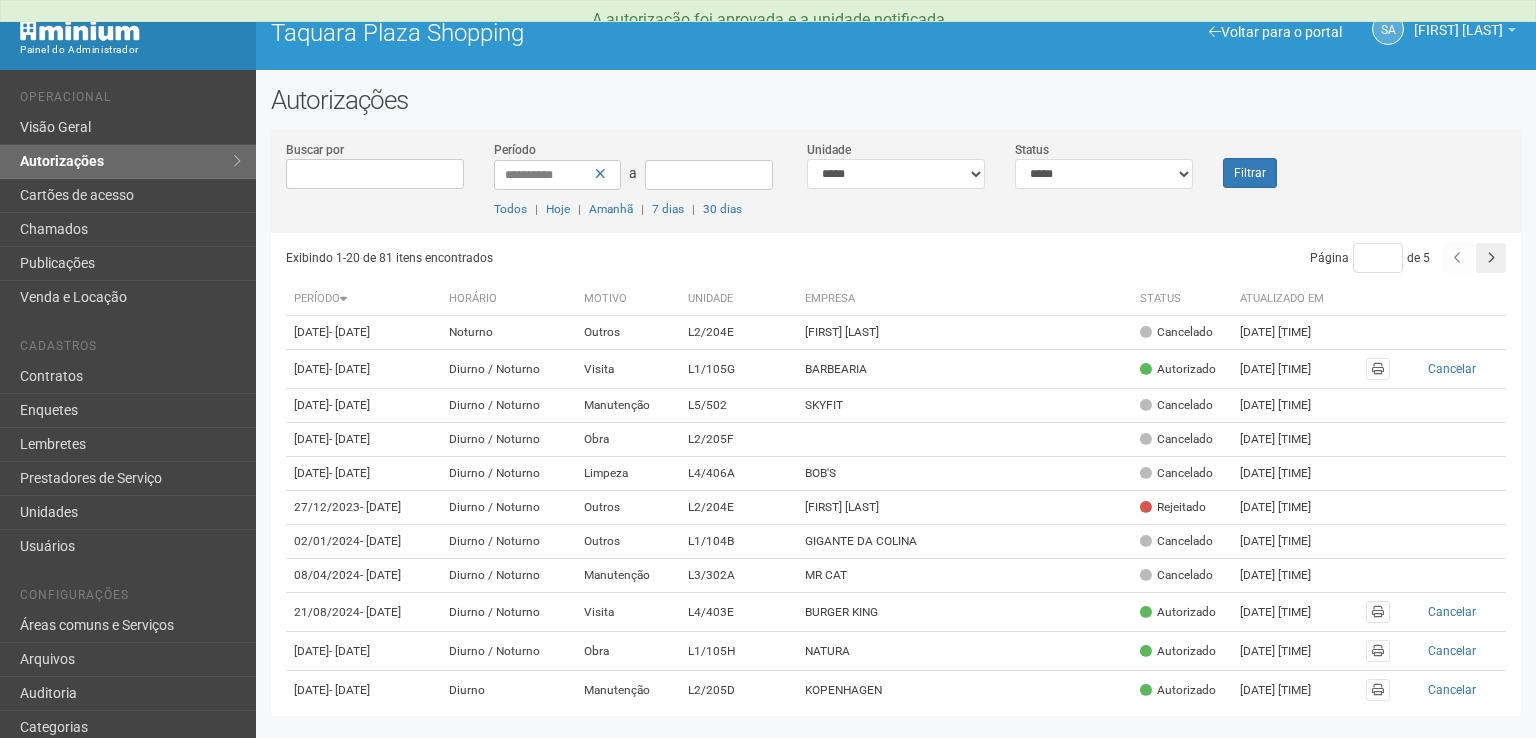 scroll, scrollTop: 0, scrollLeft: 0, axis: both 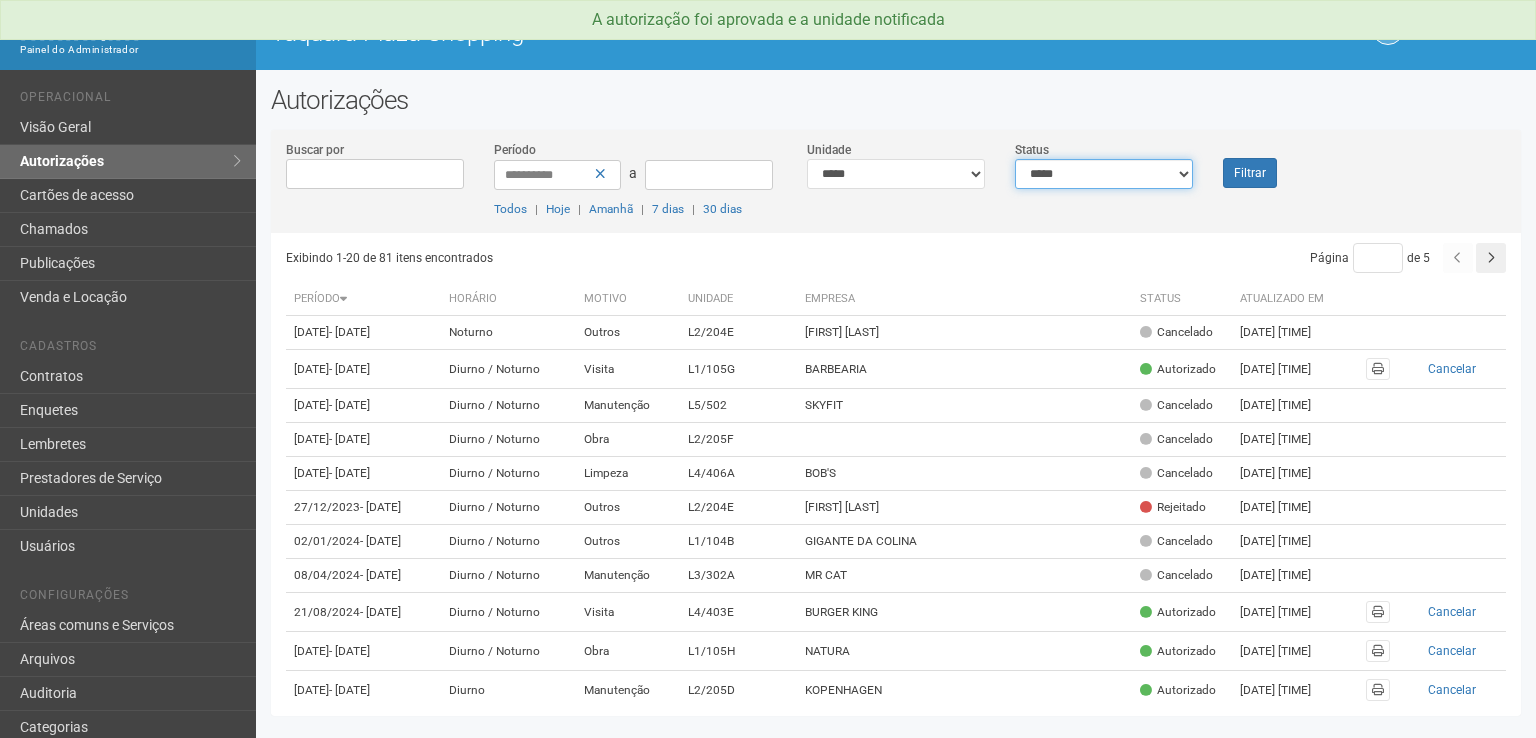 click on "**********" at bounding box center (1104, 174) 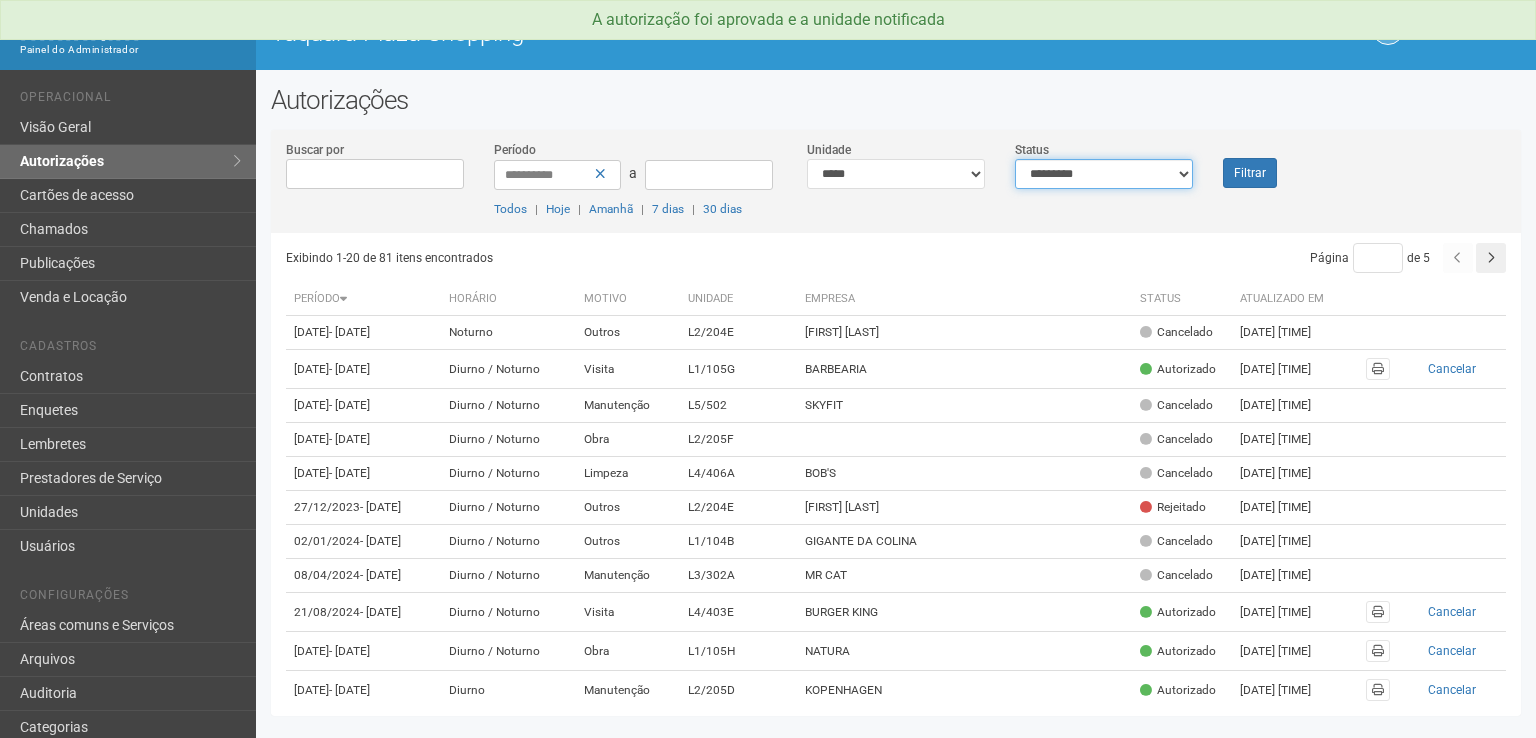 click on "**********" at bounding box center (1104, 174) 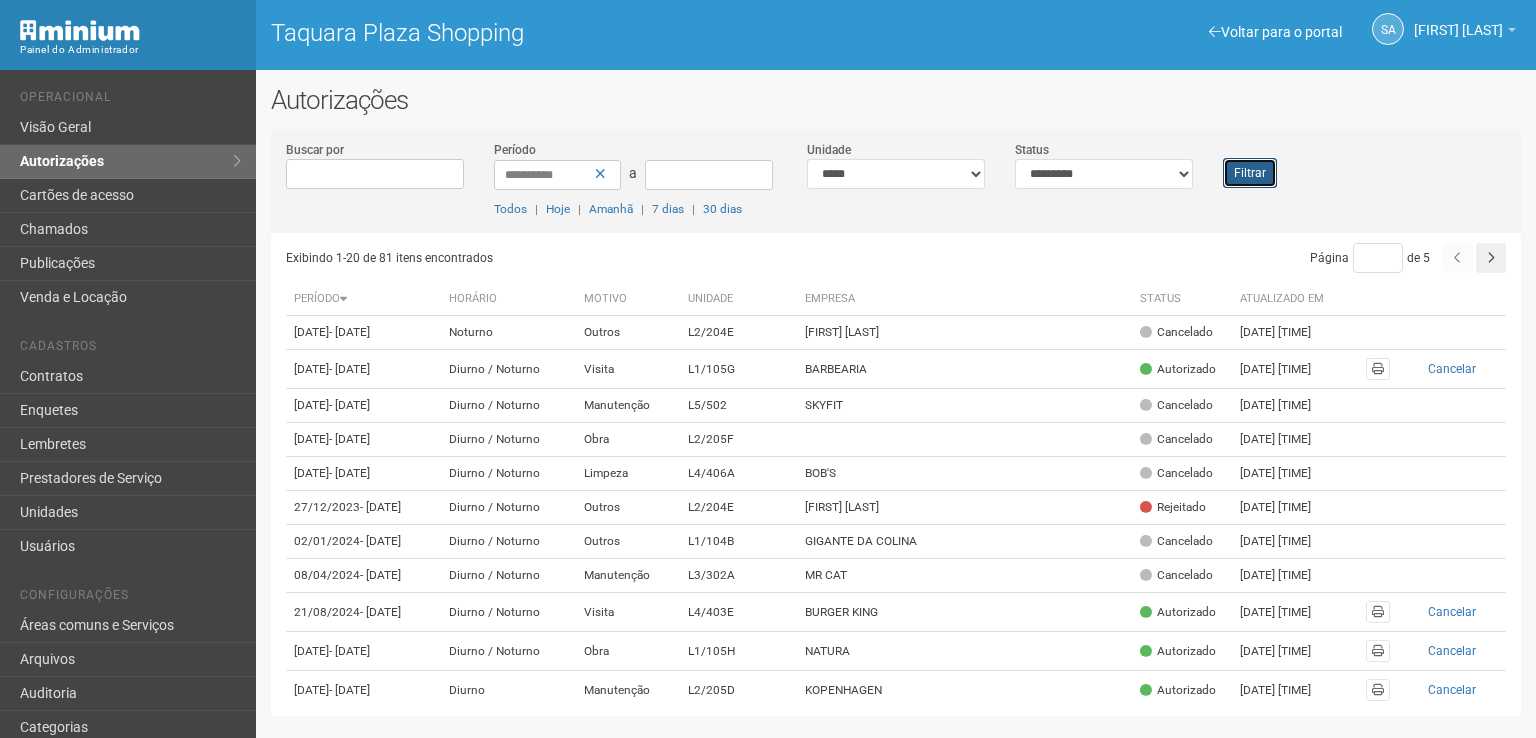 click on "Filtrar" at bounding box center [1250, 173] 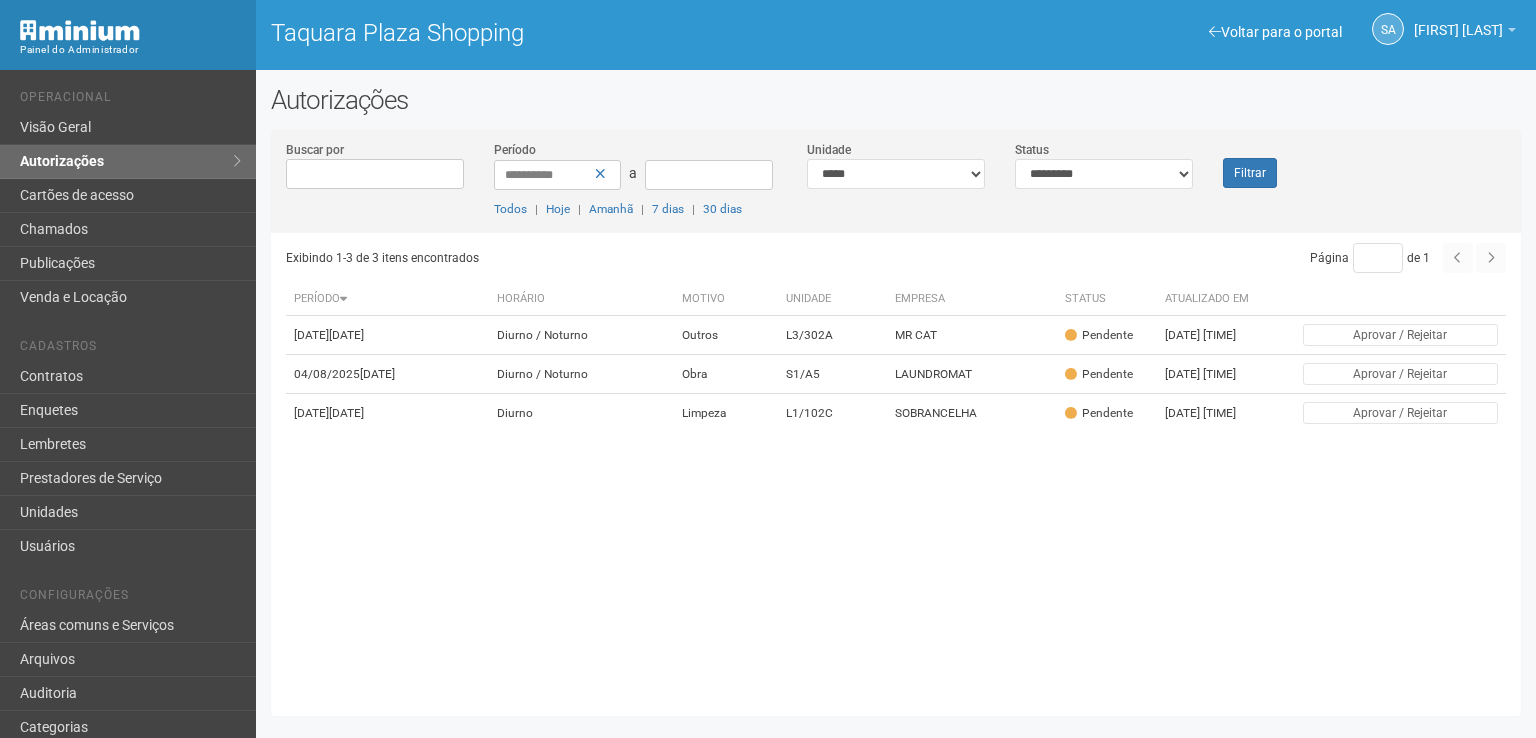 scroll, scrollTop: 0, scrollLeft: 0, axis: both 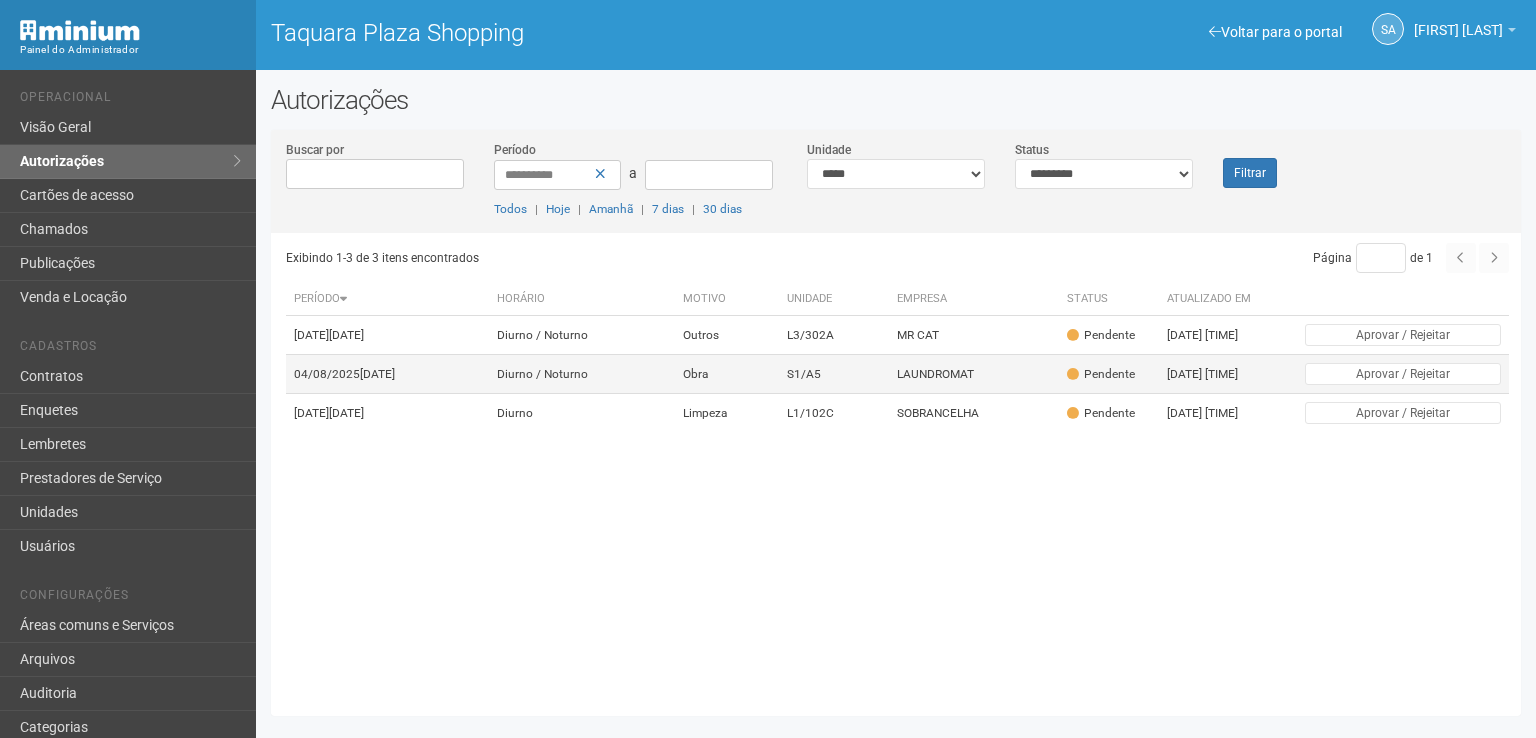 click on "LAUNDROMAT" at bounding box center (974, 374) 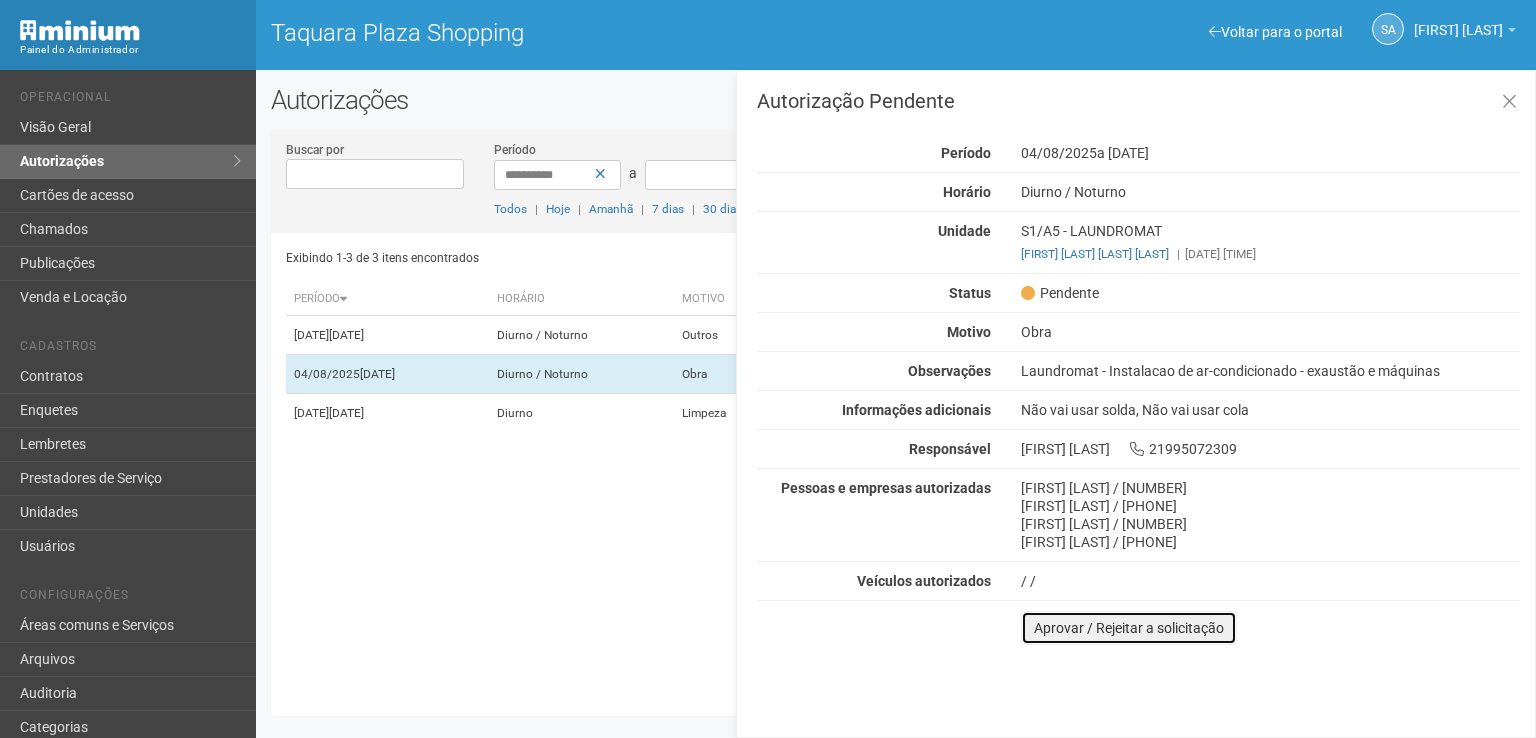 click on "Aprovar / Rejeitar a solicitação" at bounding box center (1129, 628) 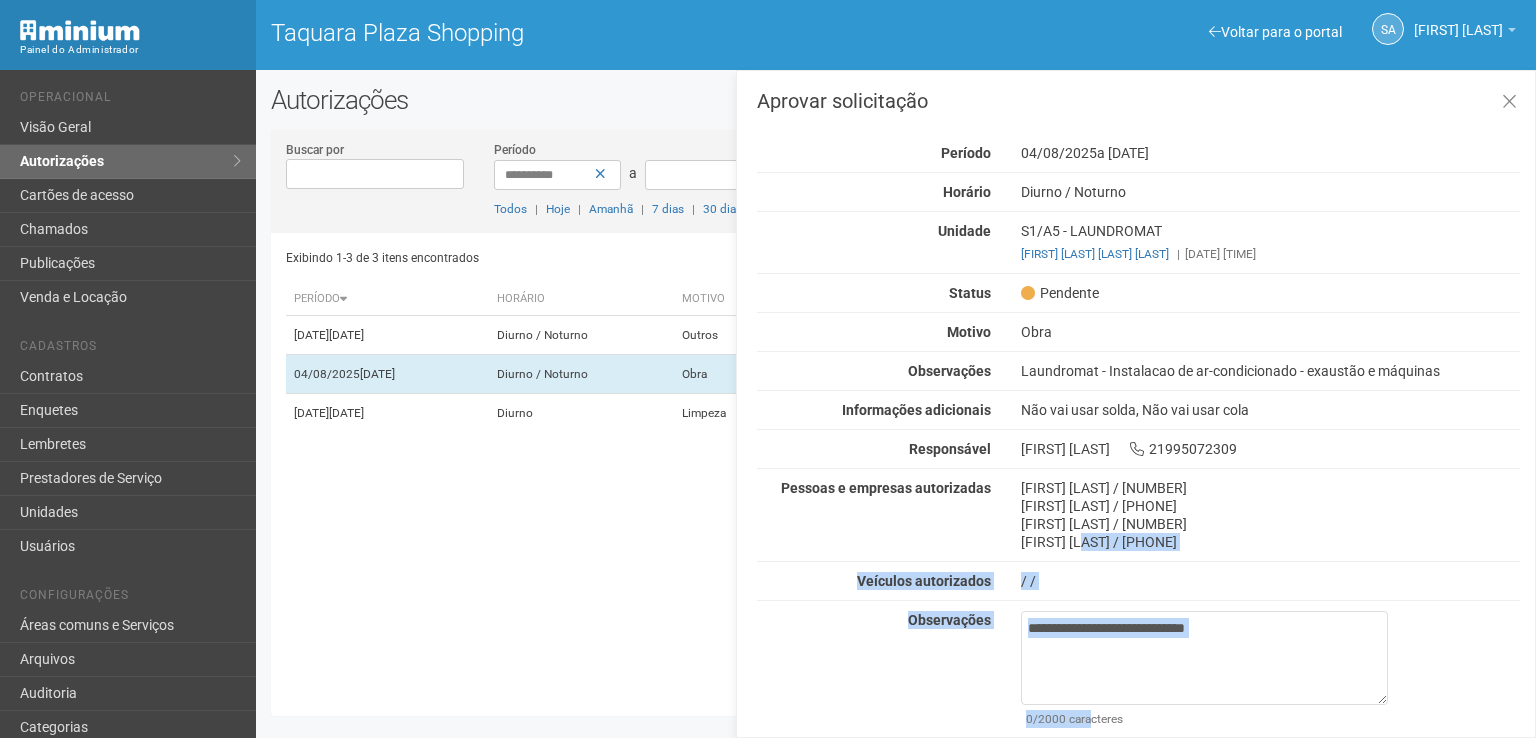 scroll, scrollTop: 48, scrollLeft: 0, axis: vertical 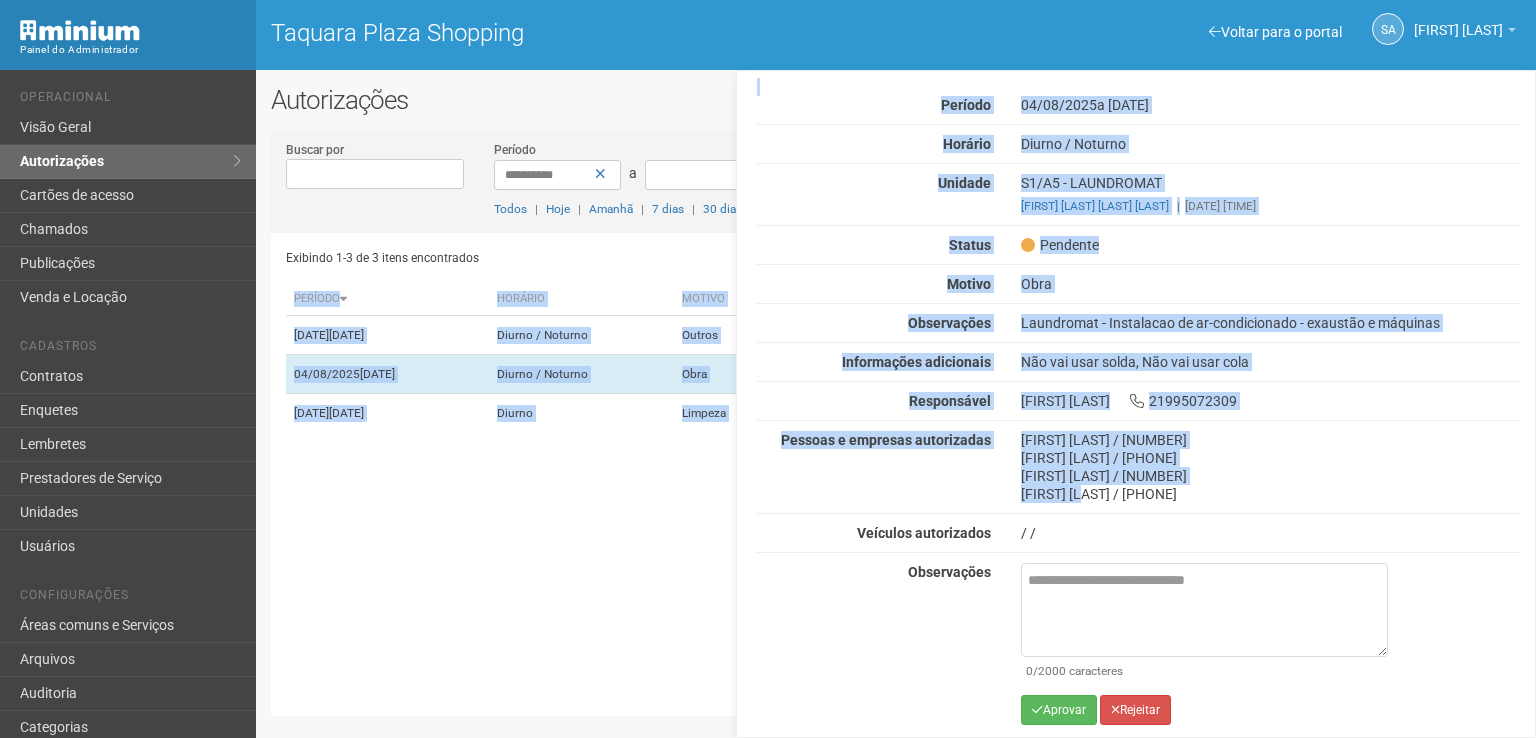 drag, startPoint x: 1086, startPoint y: 538, endPoint x: 1084, endPoint y: 776, distance: 238.0084 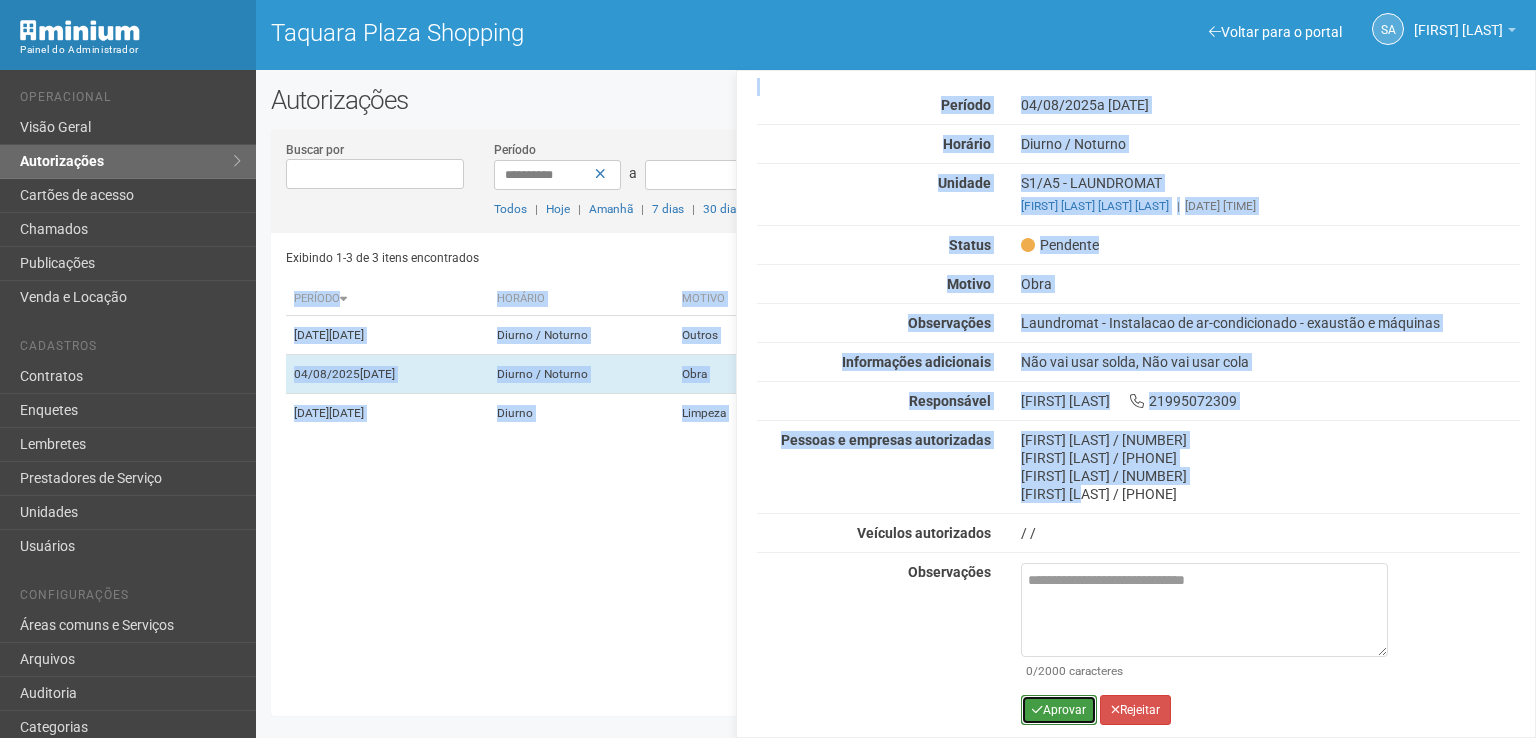 click on "Aprovar" at bounding box center [1059, 710] 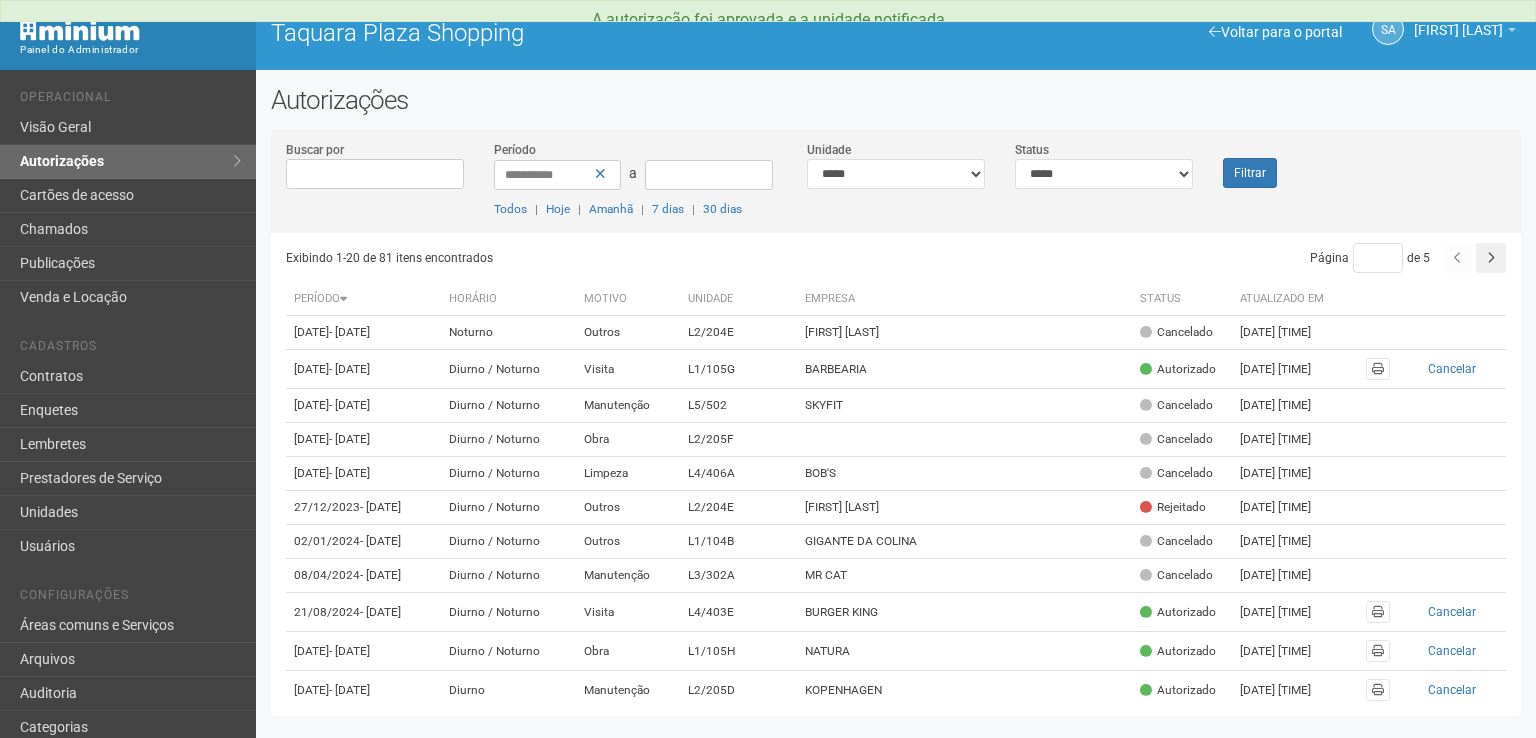 scroll, scrollTop: 0, scrollLeft: 0, axis: both 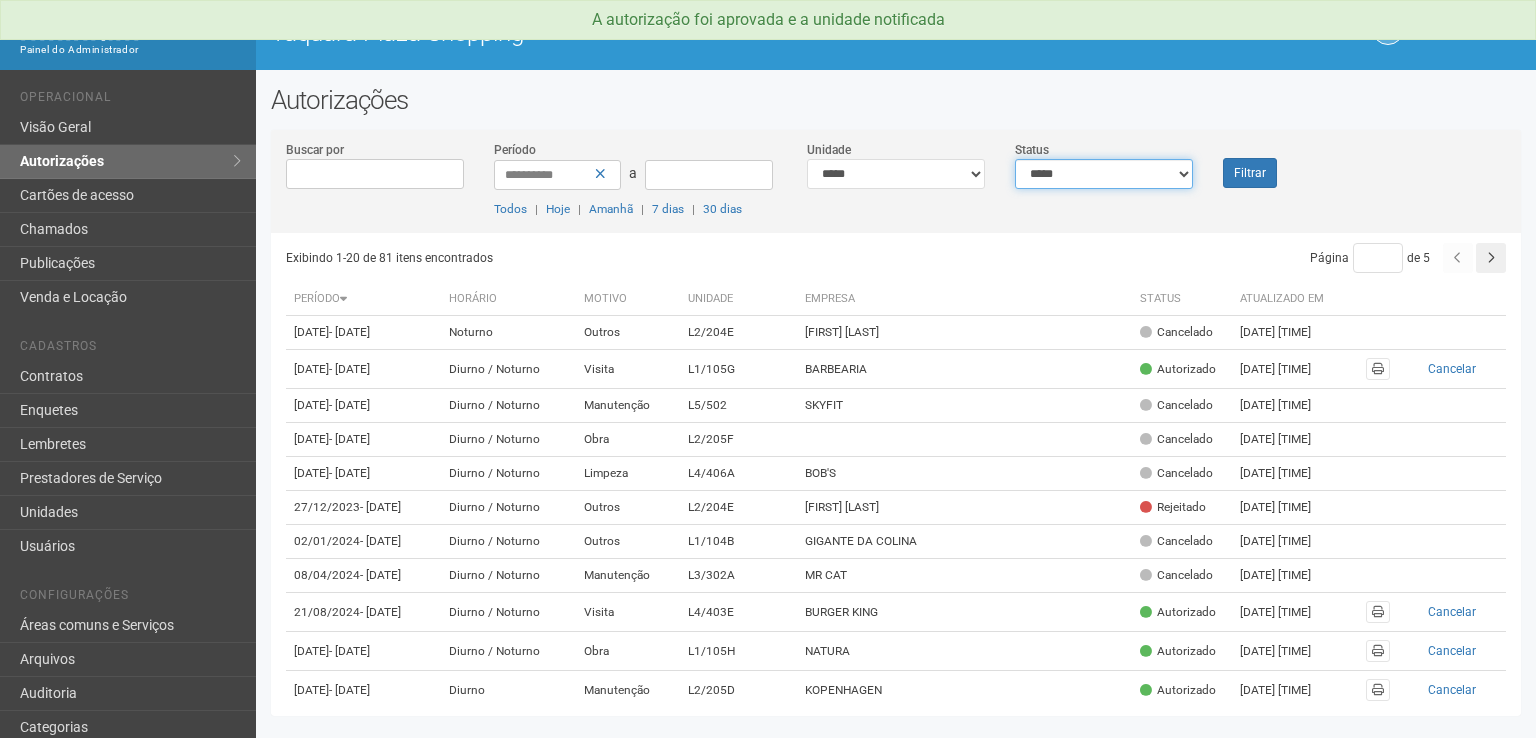 click on "**********" at bounding box center (1104, 174) 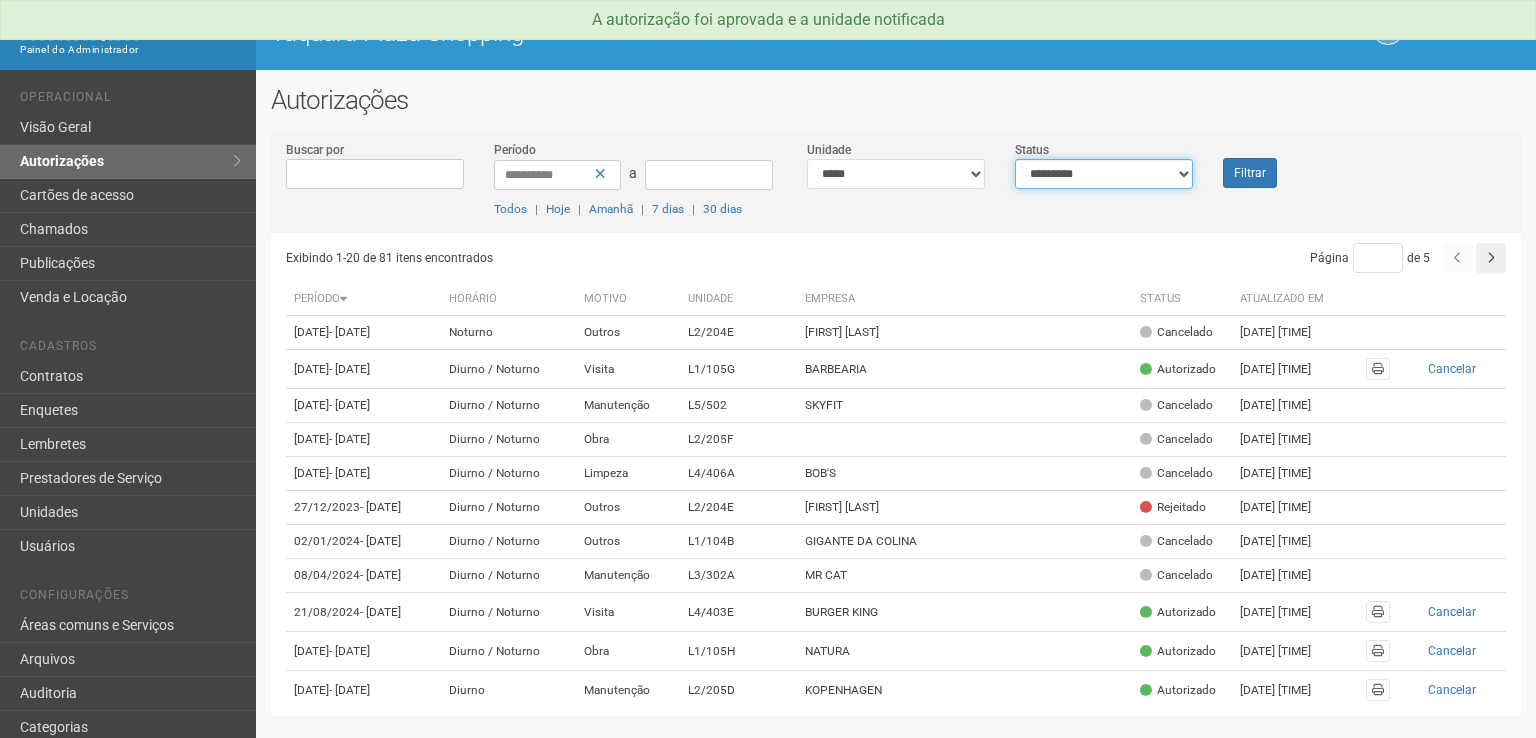 click on "**********" at bounding box center [1104, 174] 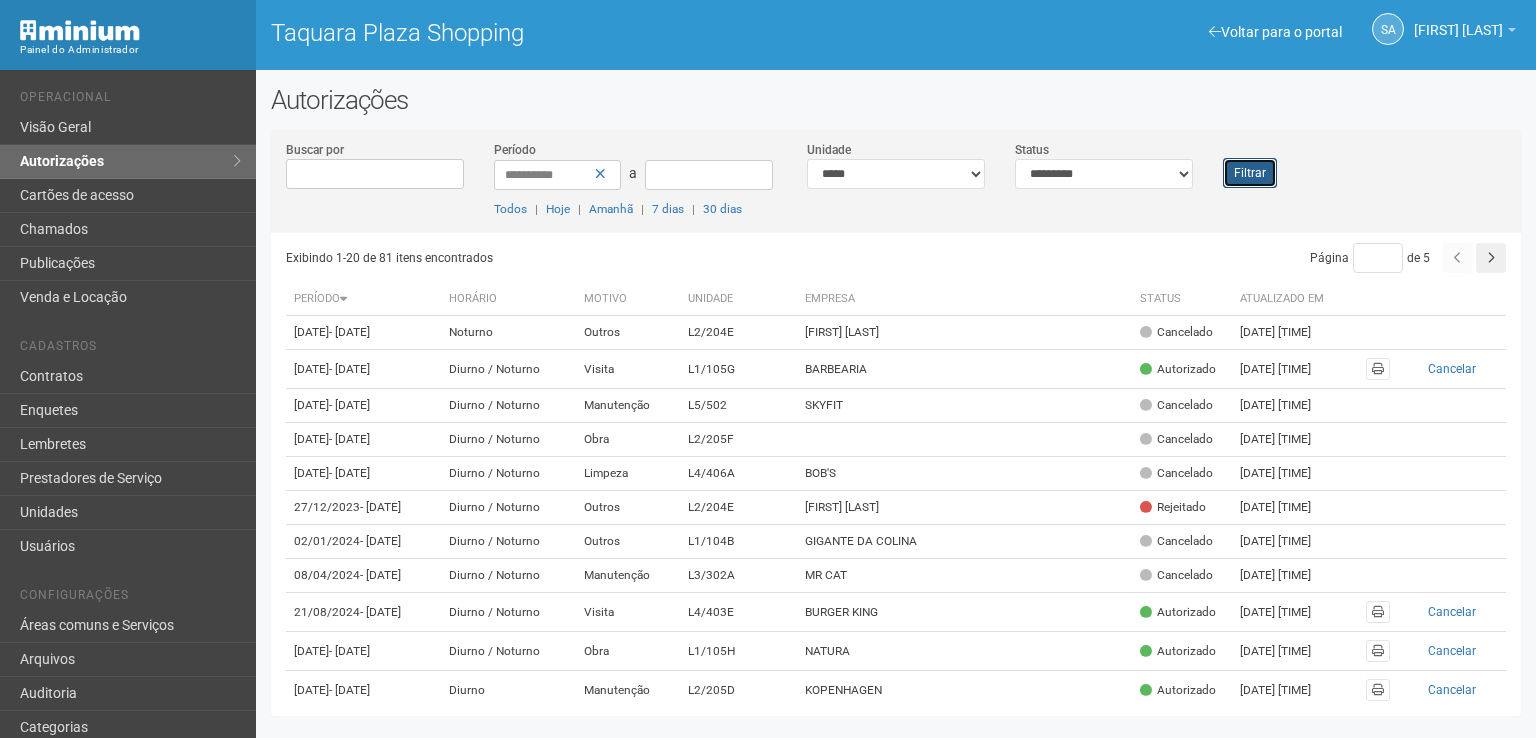 click on "Filtrar" at bounding box center [1250, 173] 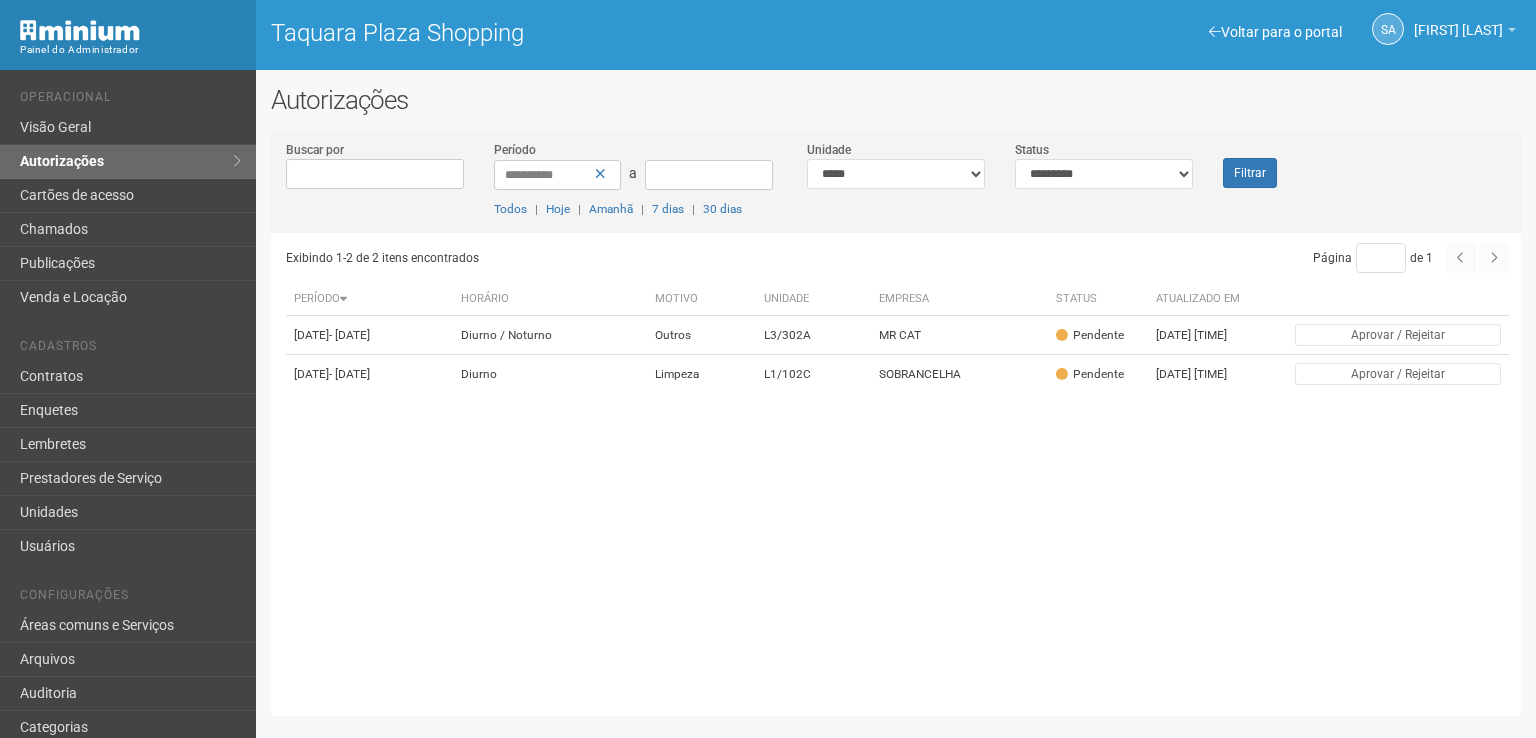 scroll, scrollTop: 0, scrollLeft: 0, axis: both 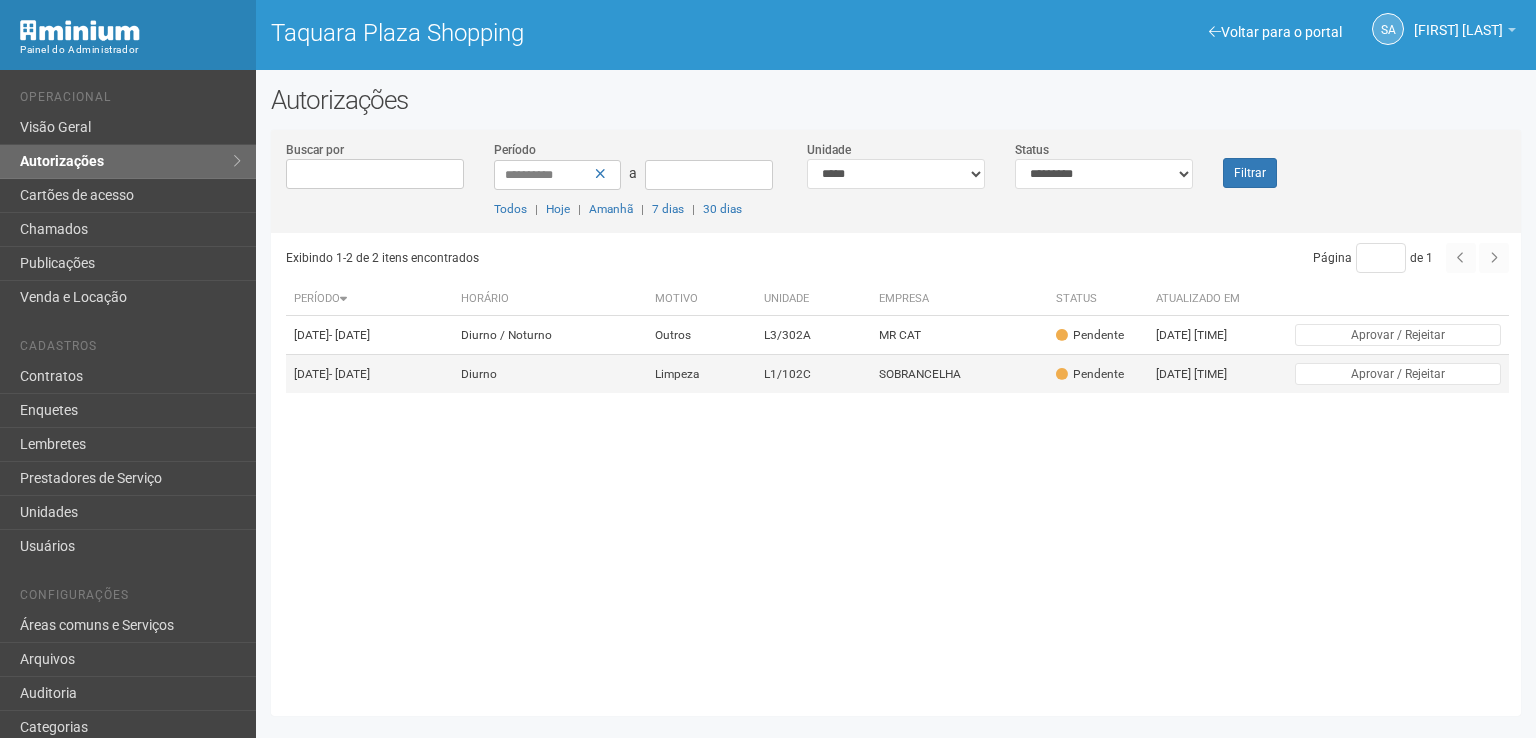 click on "SOBRANCELHA" at bounding box center (960, 374) 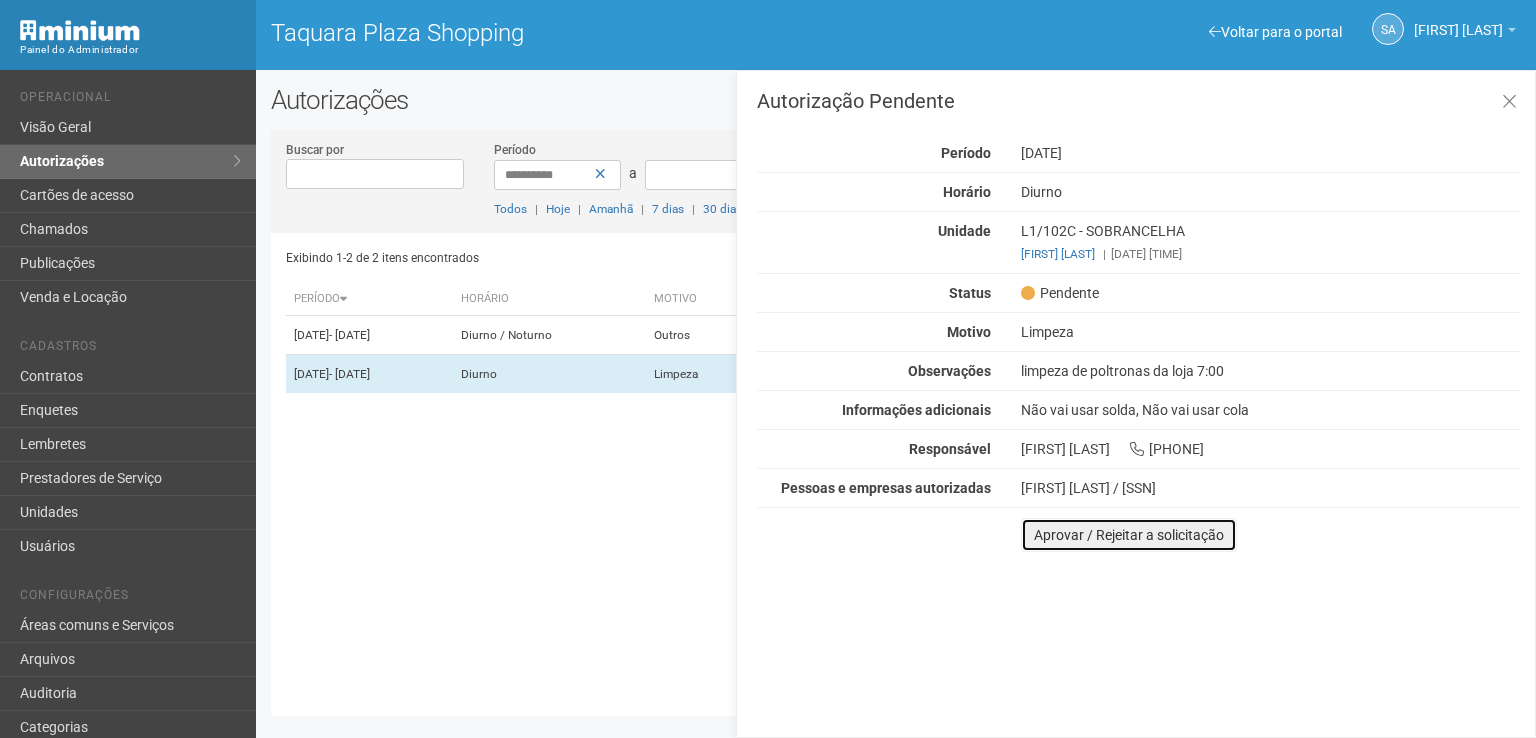 click on "Aprovar / Rejeitar a solicitação" at bounding box center (1129, 535) 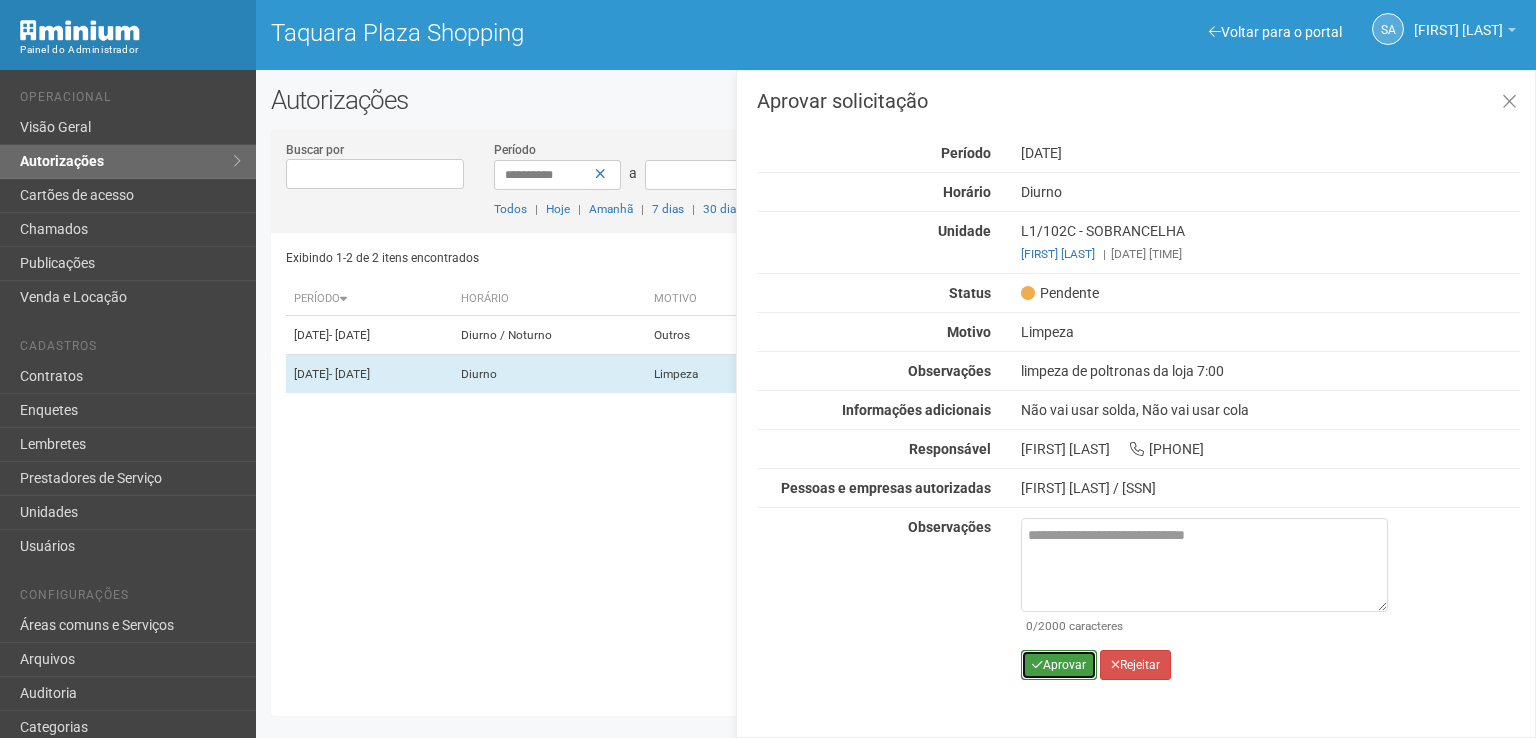 click on "Aprovar" at bounding box center (1059, 665) 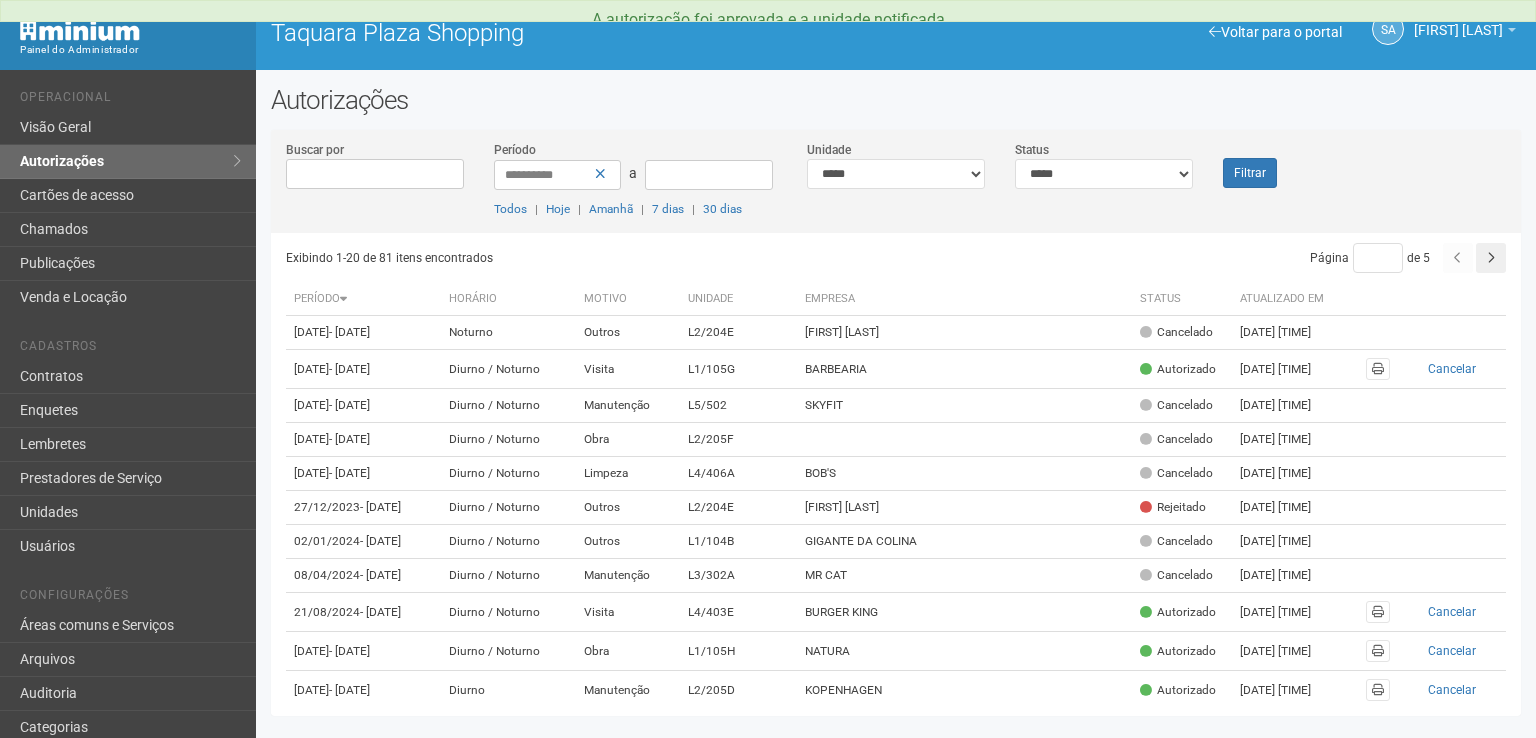 scroll, scrollTop: 0, scrollLeft: 0, axis: both 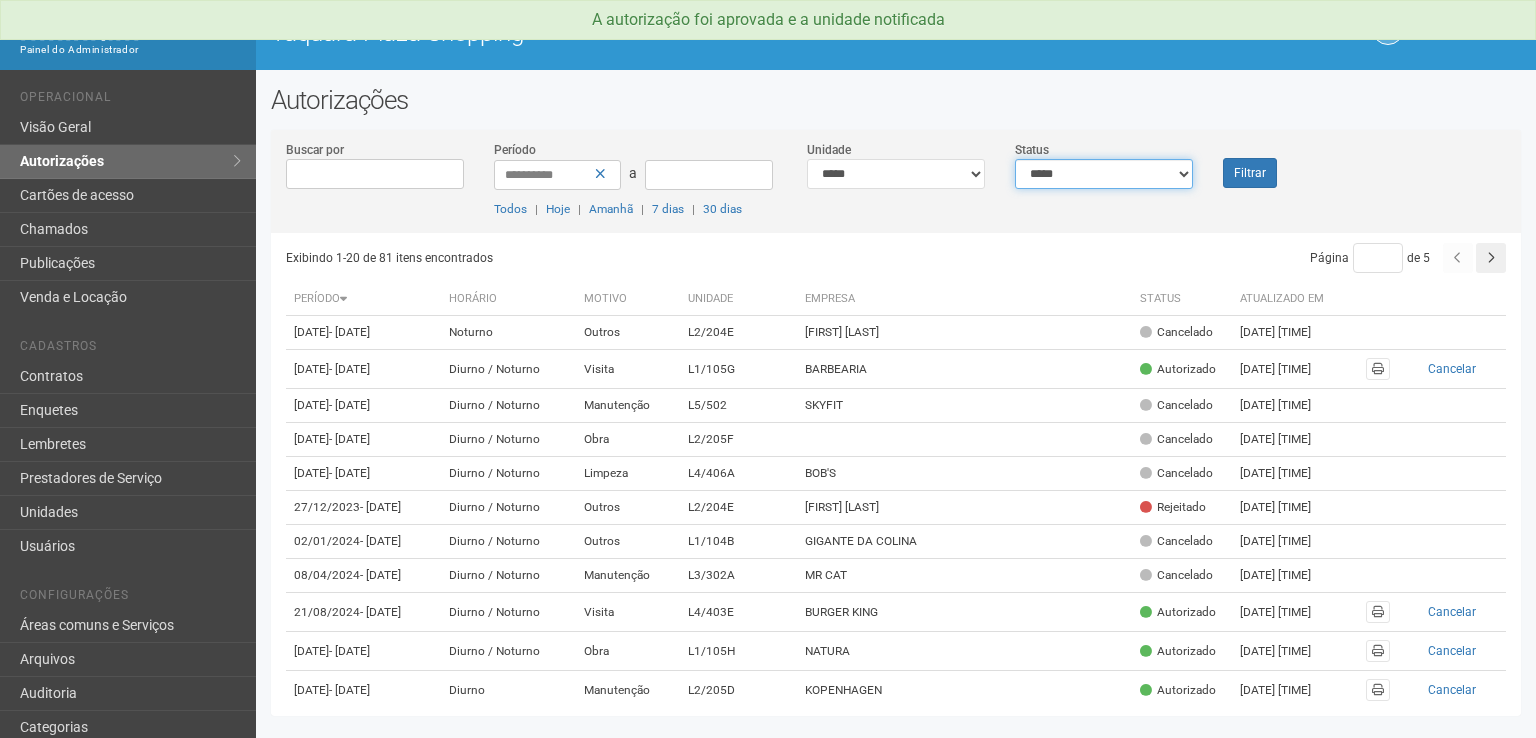 click on "**********" at bounding box center [1104, 174] 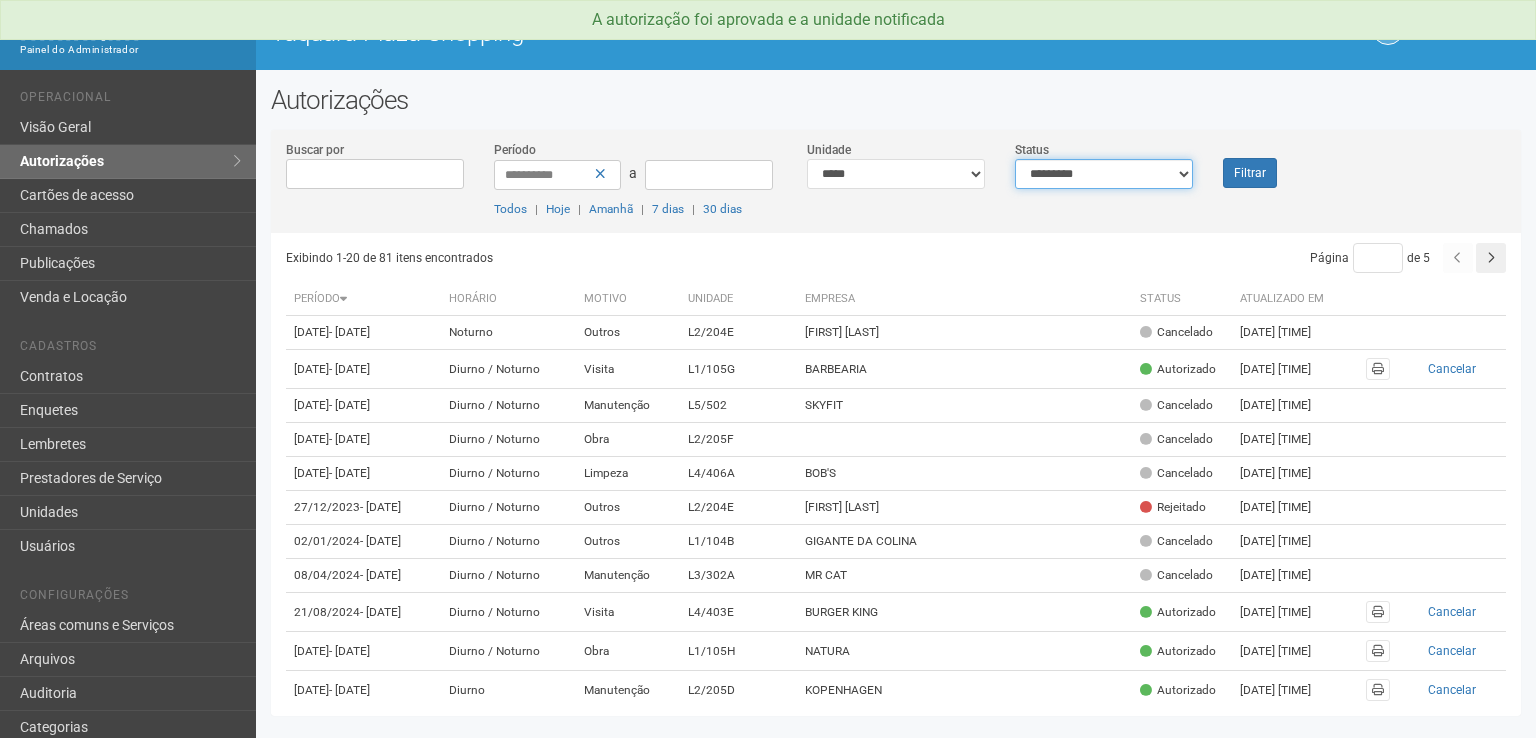 click on "**********" at bounding box center (1104, 174) 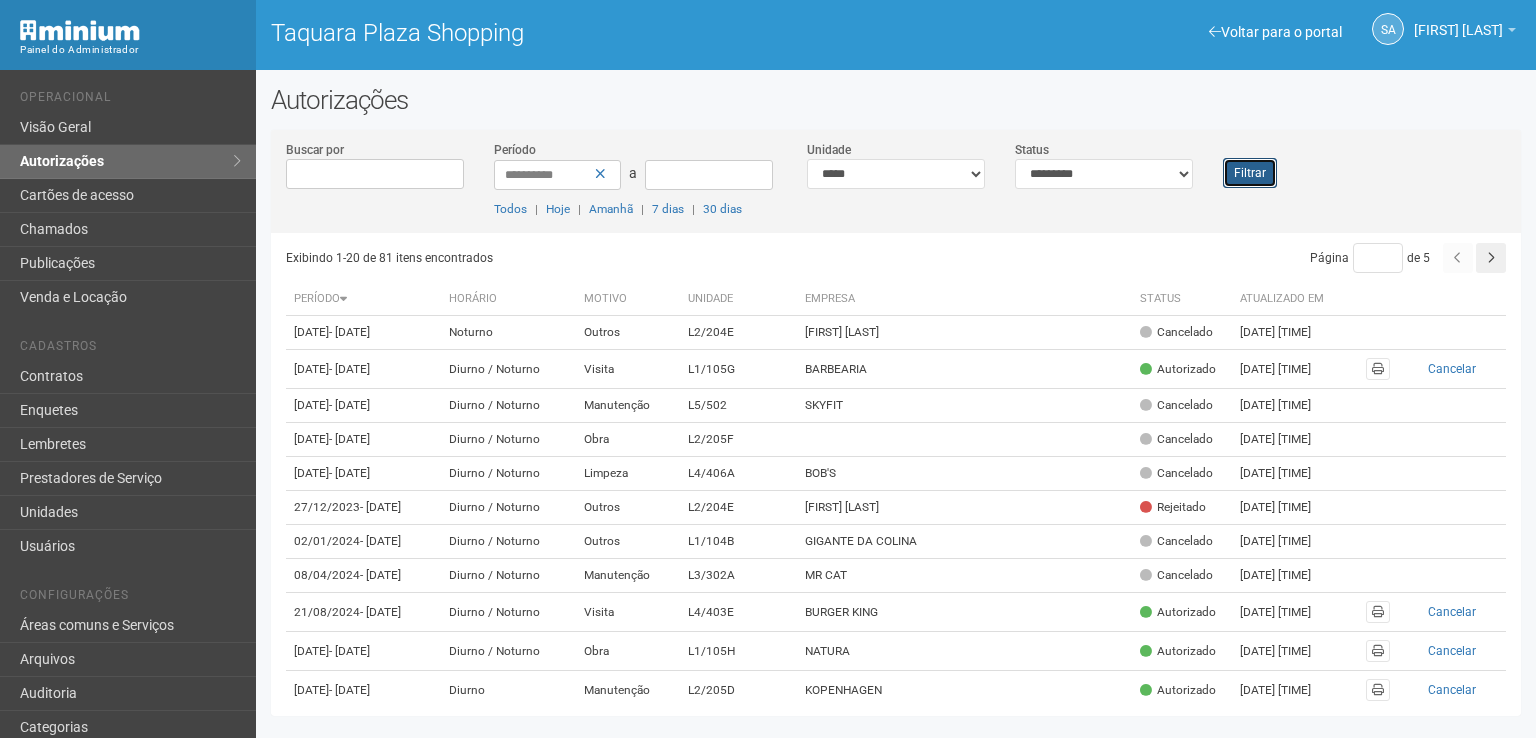 click on "Filtrar" at bounding box center [1250, 173] 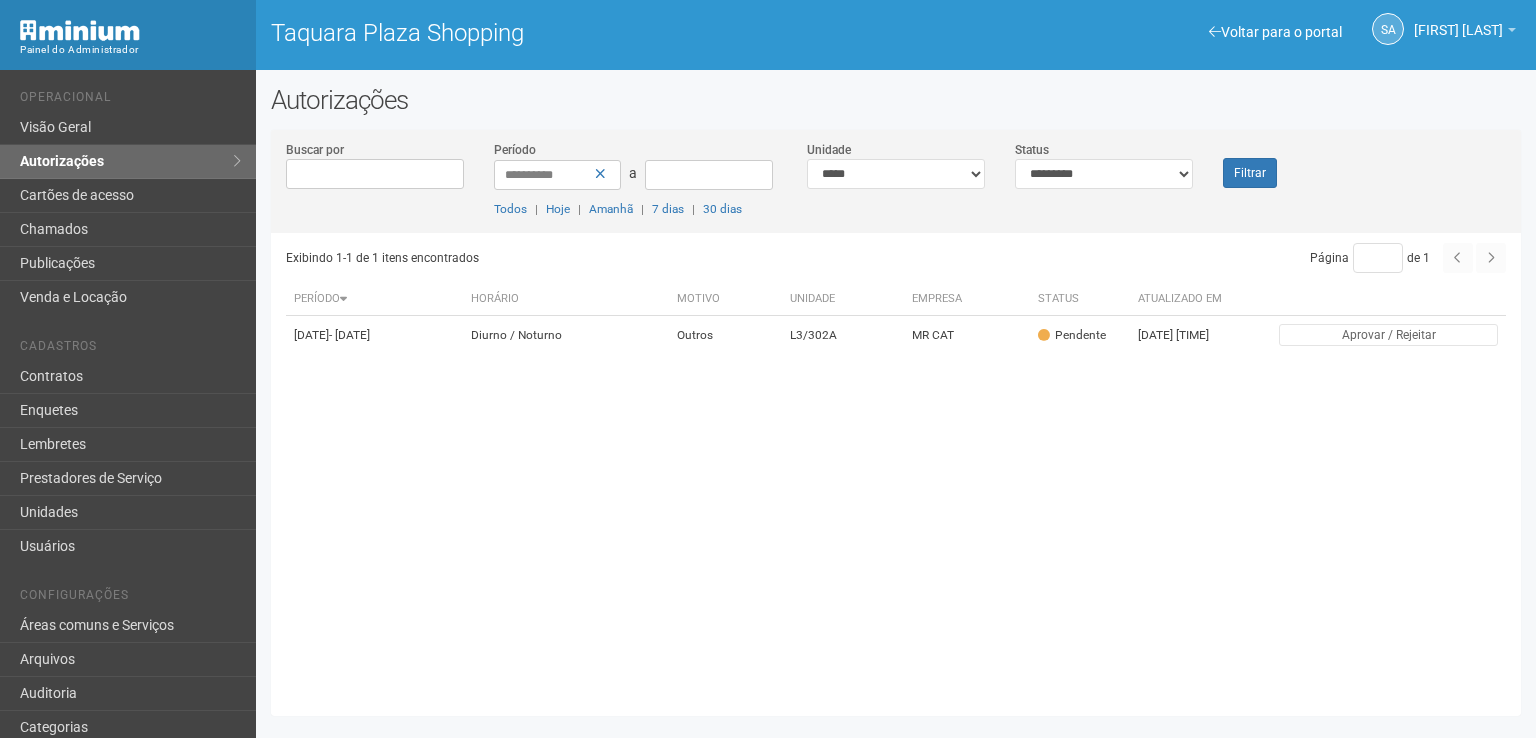 scroll, scrollTop: 0, scrollLeft: 0, axis: both 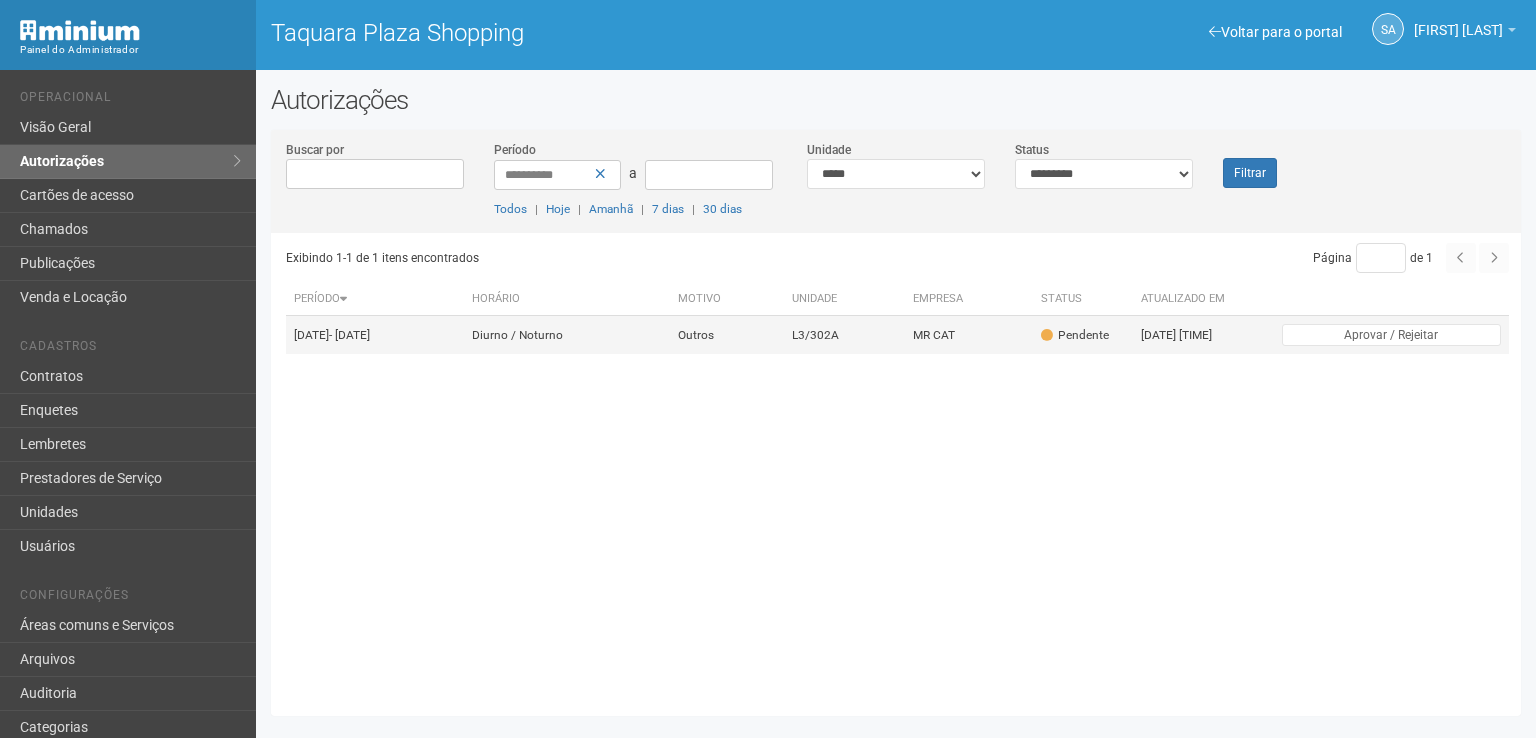 click on "MR CAT" at bounding box center [968, 335] 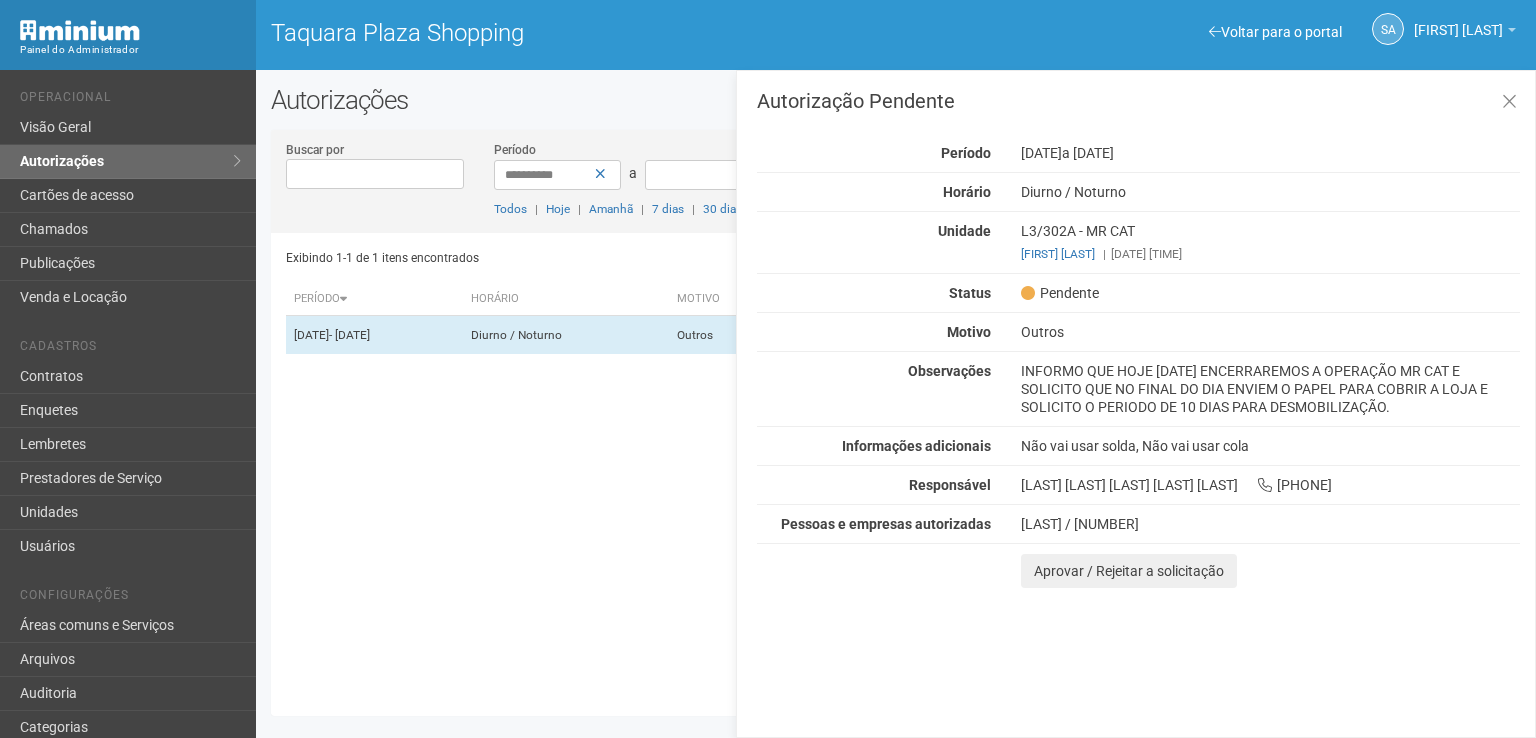 click on "Autorização Pendente
Período
[DATE]
a [DATE]
Horário
Diurno / Noturno
Unidade
L3/302A - MR CAT
[FIRST] [LAST]
|
[DATE] [TIME]
Status
Pendente
Motivo
Outros
Observações
INFORMO QUE HOJE [DATE] ENCERRAREMOS A OPERAÇÃO MR CAT E SOLICITO QUE NO FINAL DO DIA ENVIEM O PAPEL PARA COBRIR A LOJA E SOLICITO O PERIODO DE 10 DIAS PARA DESMOBILIZAÇÃO.
Informações adicionais
Não vai usar solda, Não vai usar cola
Responsável
[LAST] [LAST] [LAST] [LAST] [LAST]
[PHONE]
Pessoas e empresas autorizadas
[LAST] / [NUMBER]" at bounding box center [1138, 339] 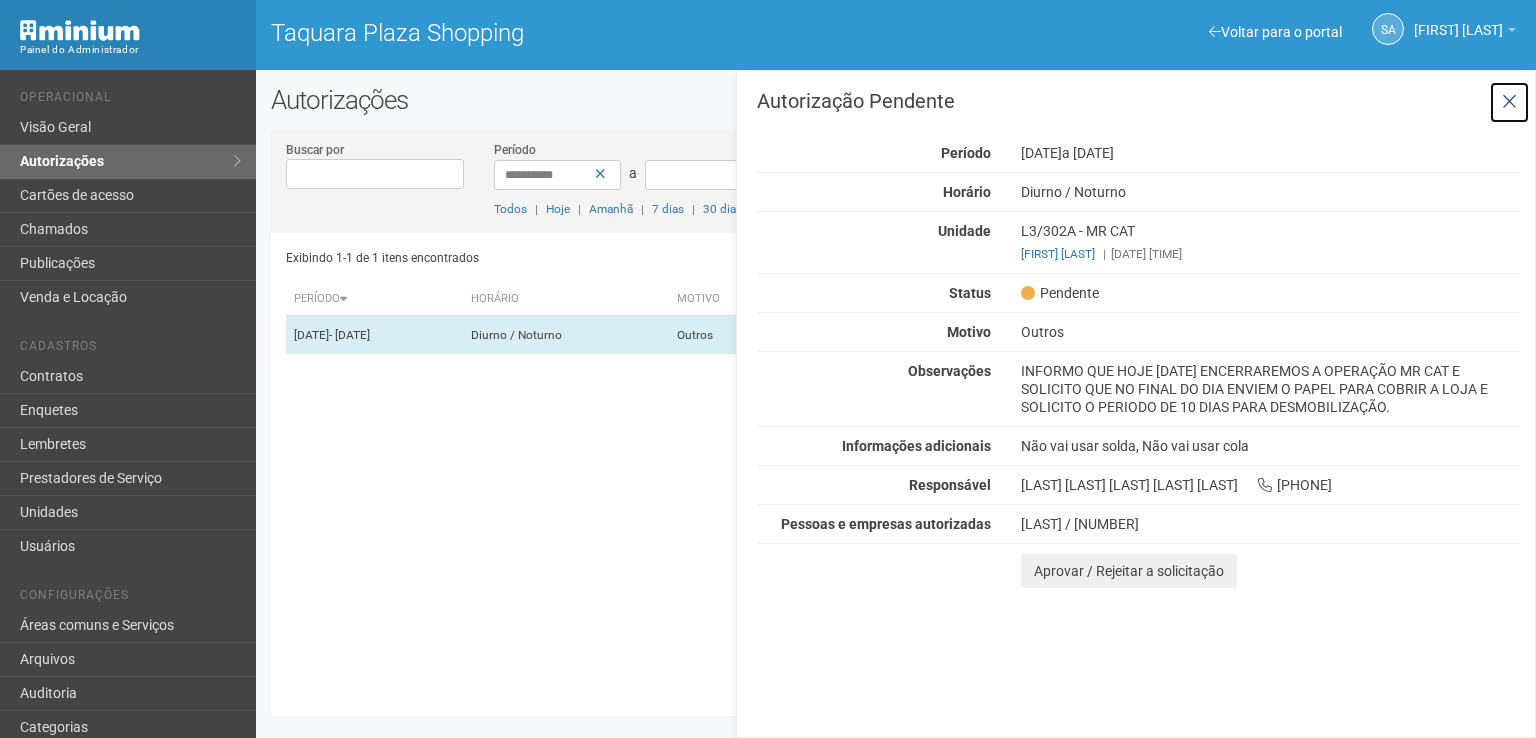 click at bounding box center [1509, 102] 